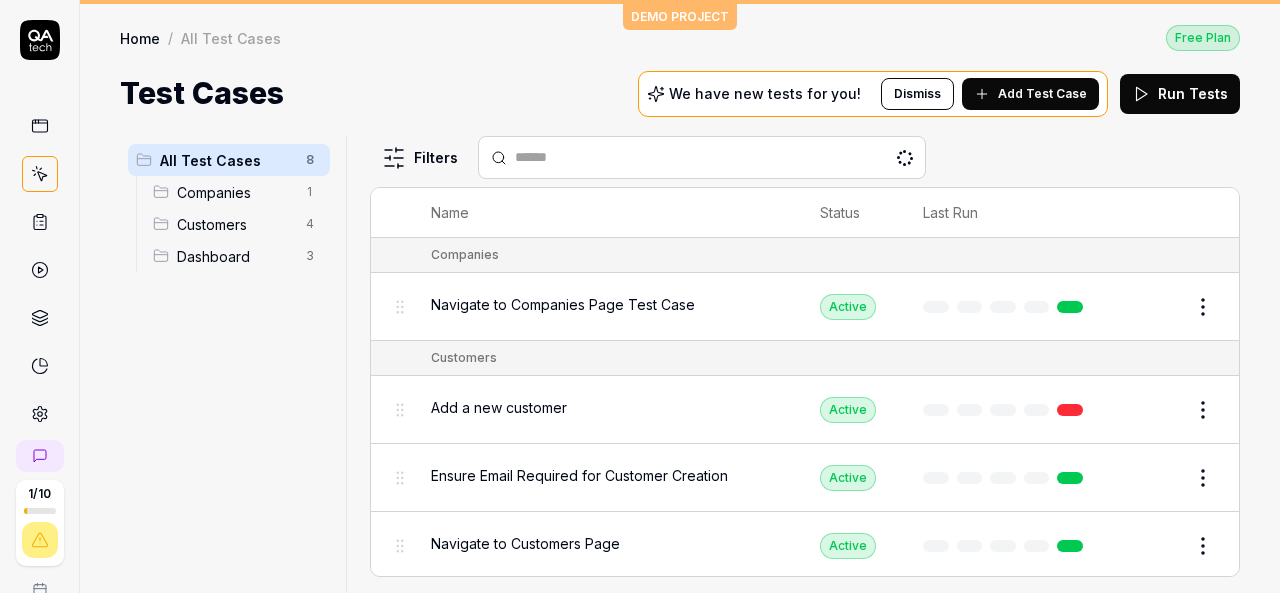 scroll, scrollTop: 0, scrollLeft: 0, axis: both 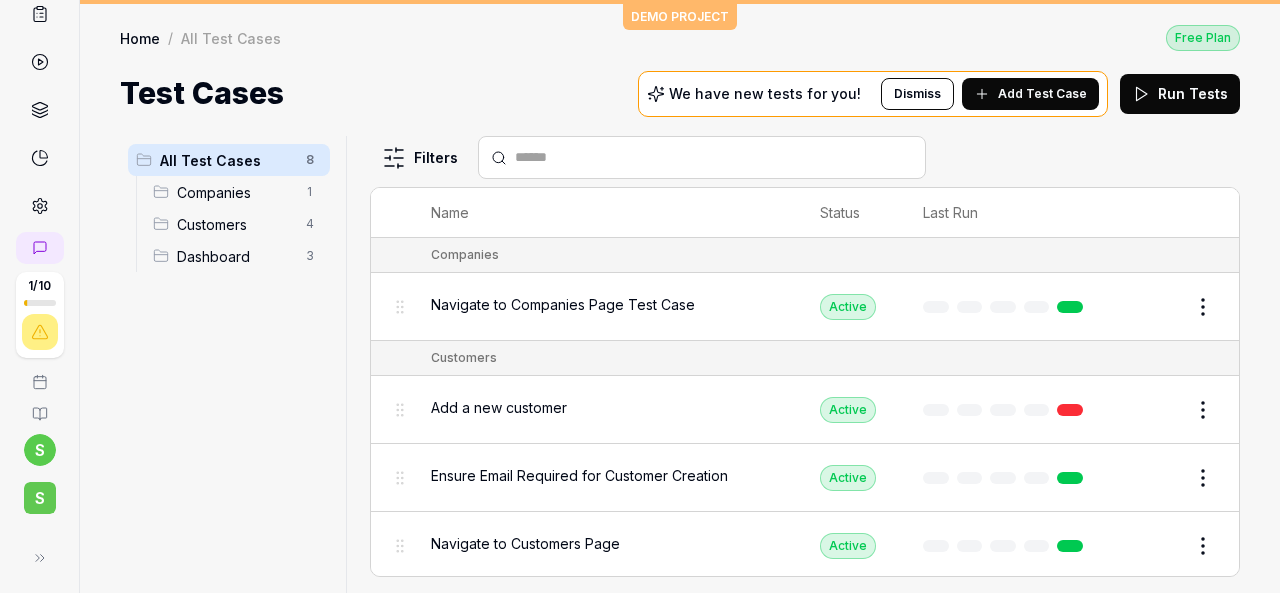 click on "S" at bounding box center [40, 498] 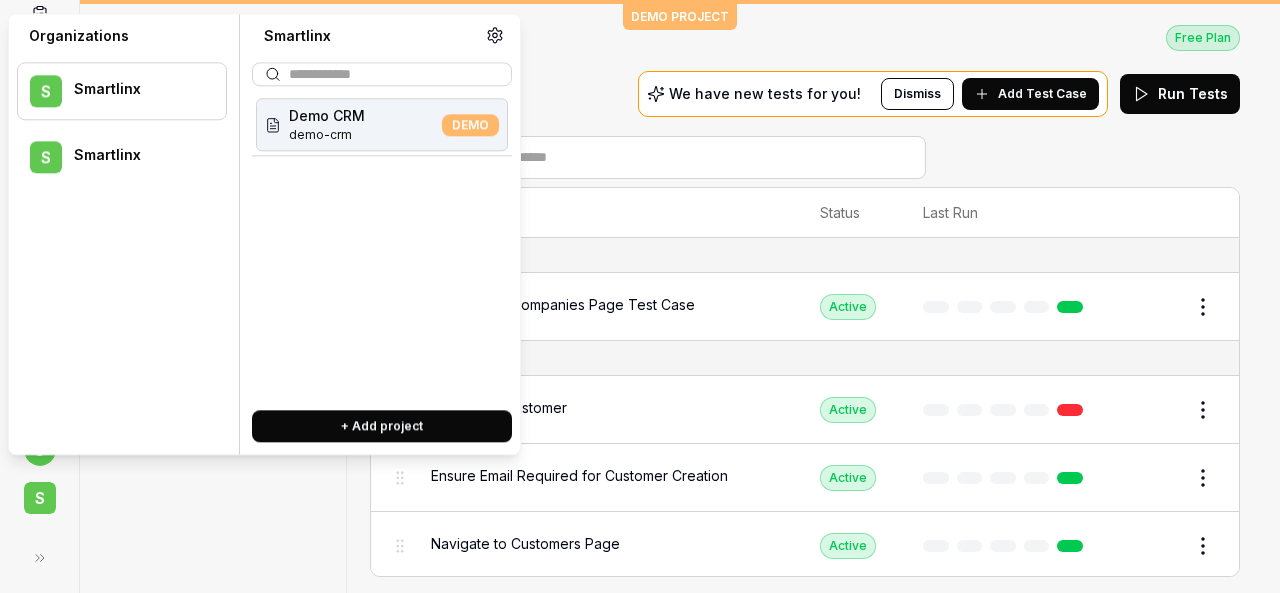 click on "Smartlinx" at bounding box center [137, 156] 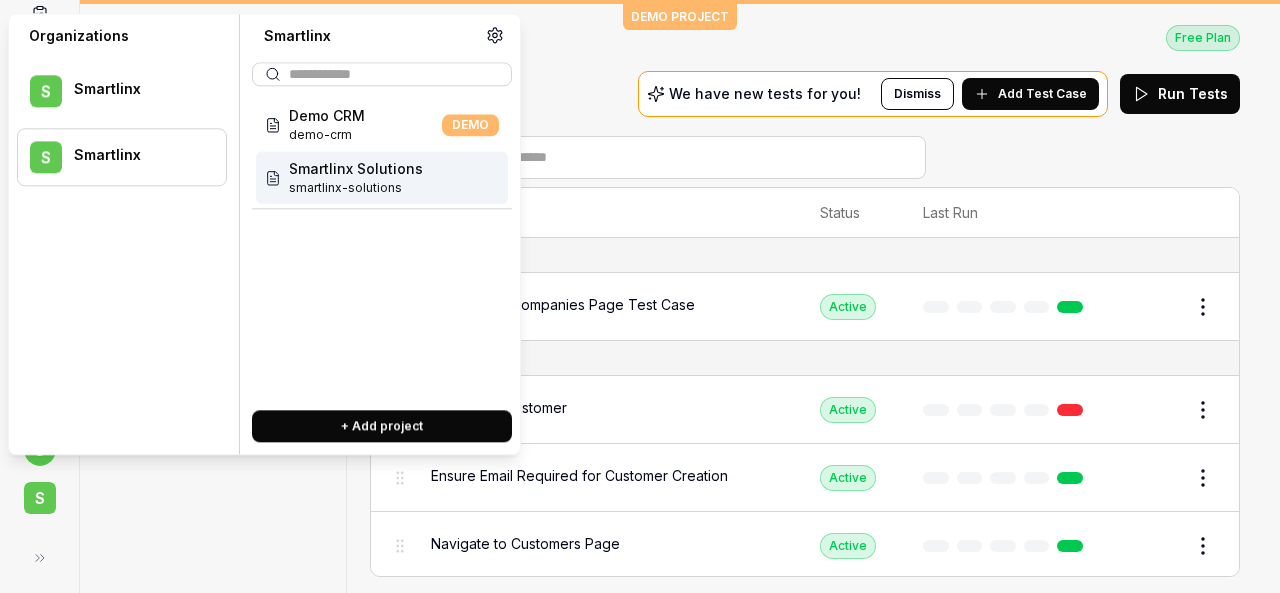 click on "Smartlinx Solutions" at bounding box center [356, 168] 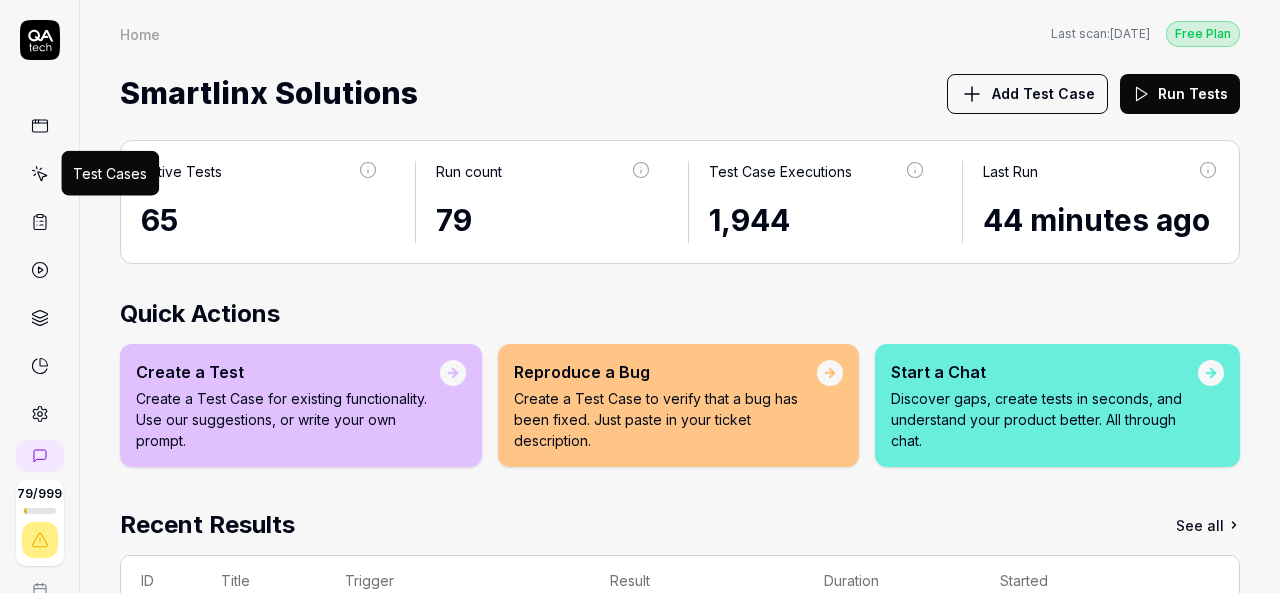 click 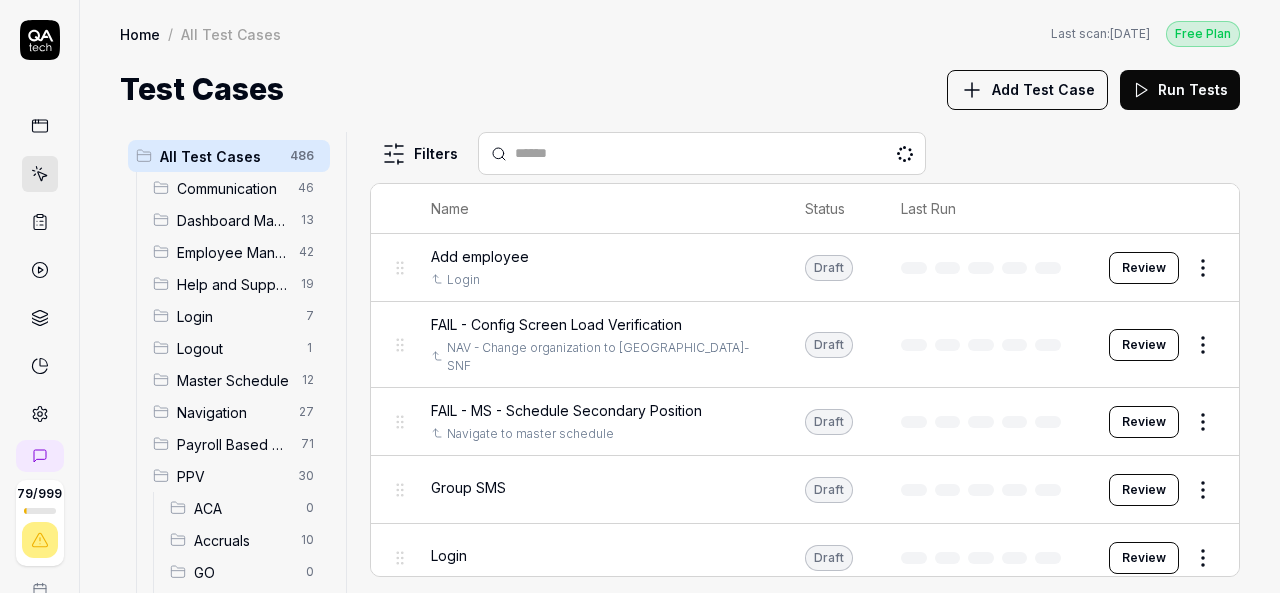 click on "Add employee" at bounding box center (480, 256) 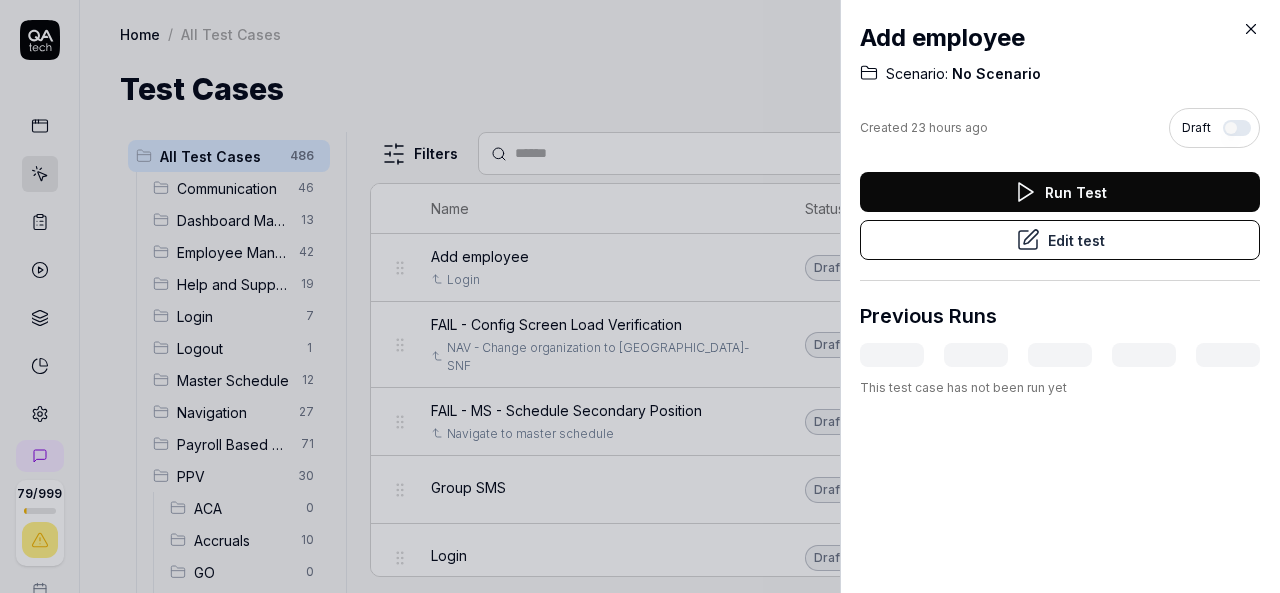 click on "Run Test" at bounding box center (1060, 192) 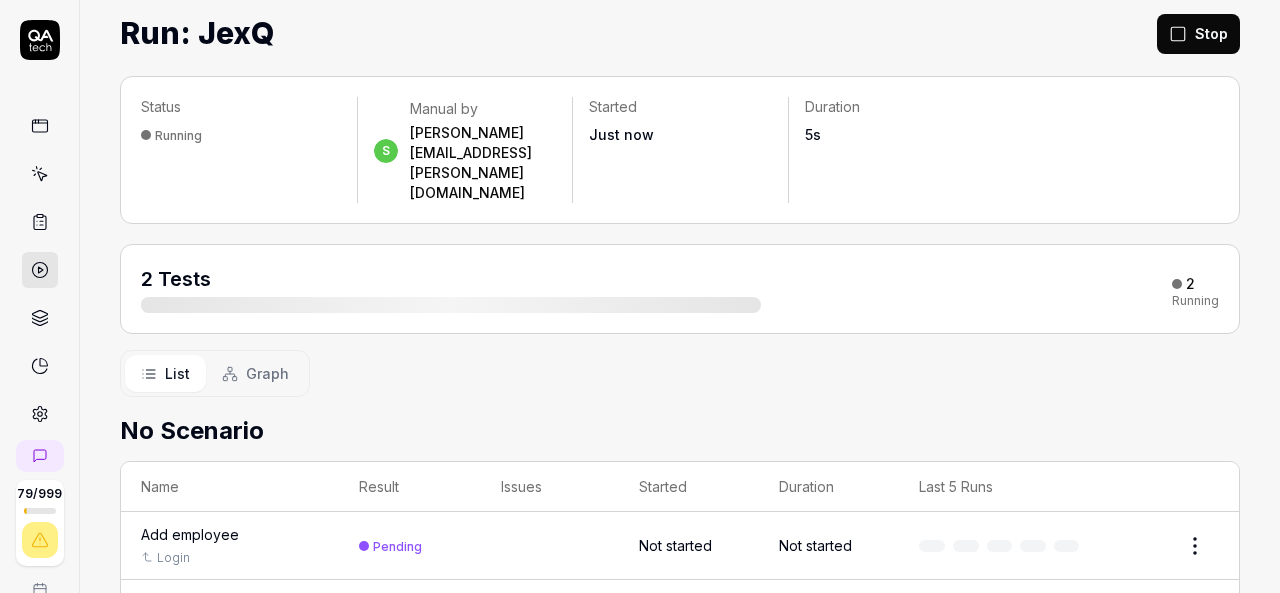 scroll, scrollTop: 85, scrollLeft: 0, axis: vertical 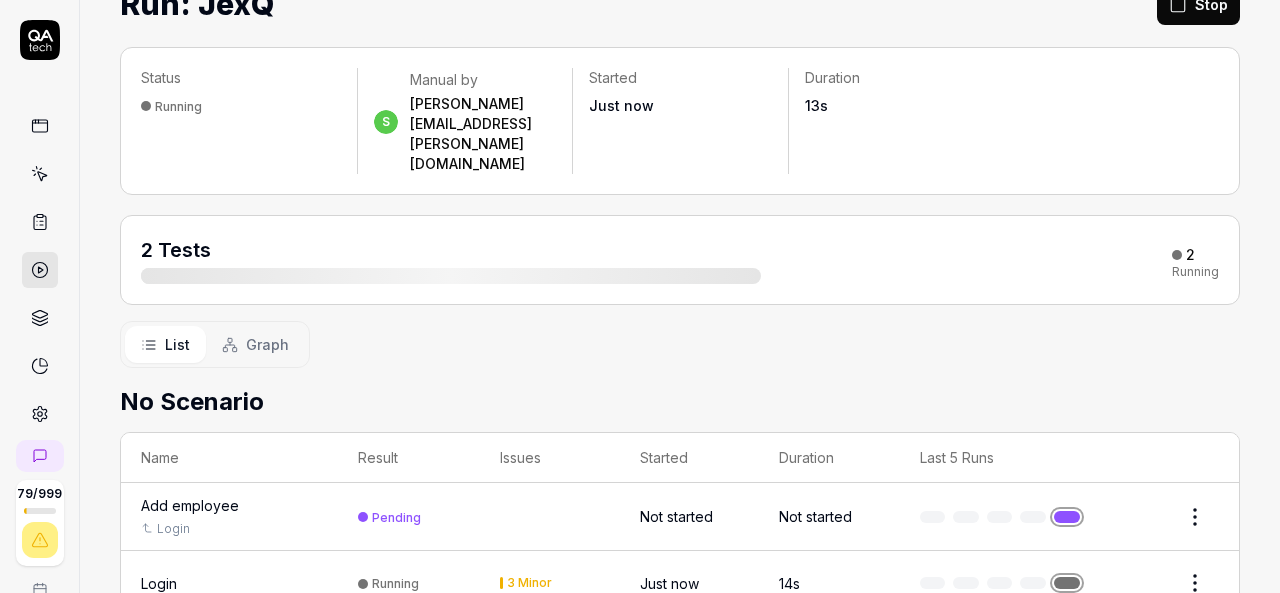 click on "79  /  999 s S Home / Results / Run: JexQ Free Plan Home / Results / Run: JexQ Last scan:  [DATE] Free Plan Run: JexQ Stop Status Running s Manual by [PERSON_NAME][EMAIL_ADDRESS][PERSON_NAME][DOMAIN_NAME] Started Just now Duration 13s 2 Tests   2 Running List Graph No Scenario Name Result Issues Started Duration Last 5 Runs Add employee Login Pending Not started Not started Login Running 3   Minor Just now 14s" at bounding box center [640, 296] 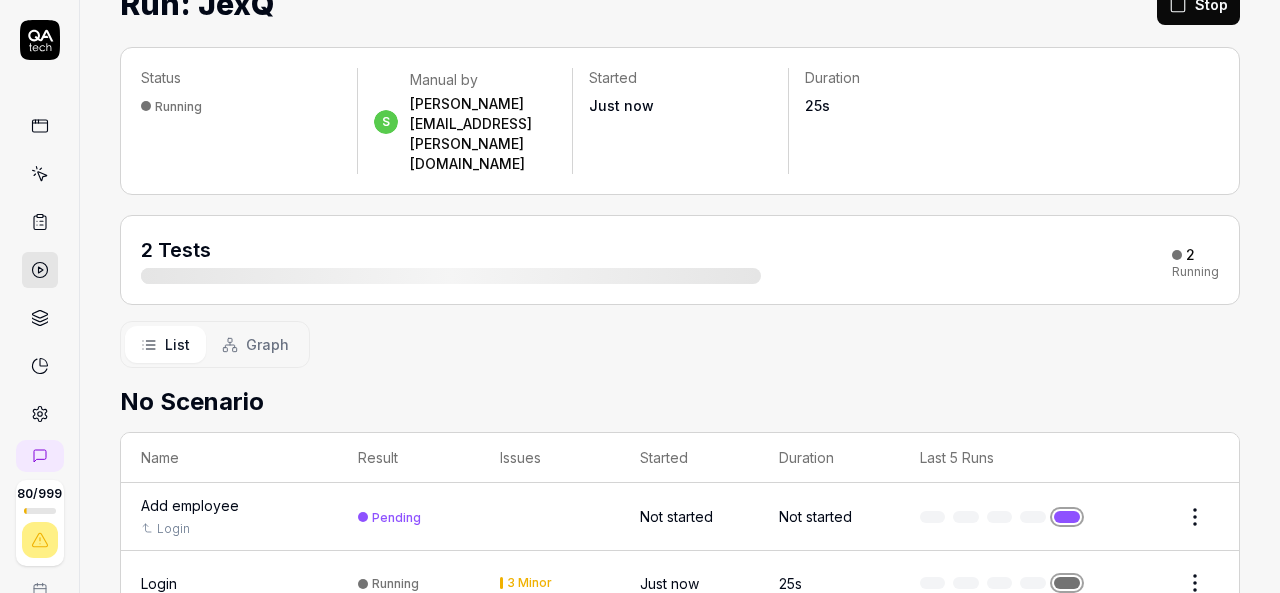 click on "80  /  999 s S Home / Results / Run: JexQ Free Plan Home / Results / Run: JexQ Last scan:  [DATE] Free Plan Run: JexQ Stop Status Running s Manual by [PERSON_NAME][EMAIL_ADDRESS][PERSON_NAME][DOMAIN_NAME] Started Just now Duration 25s 2 Tests   2 Running List Graph No Scenario Name Result Issues Started Duration Last 5 Runs Add employee Login Pending Not started Not started Login Running 3   Minor Just now 25s" at bounding box center (640, 296) 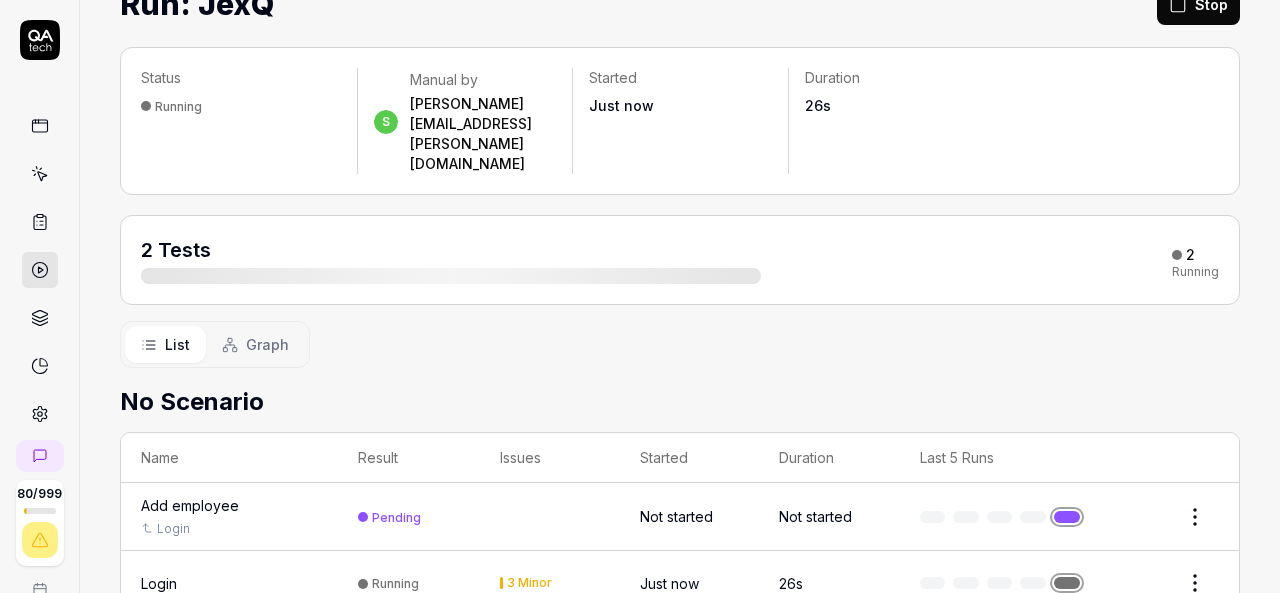 click on "3   Minor" at bounding box center [529, 583] 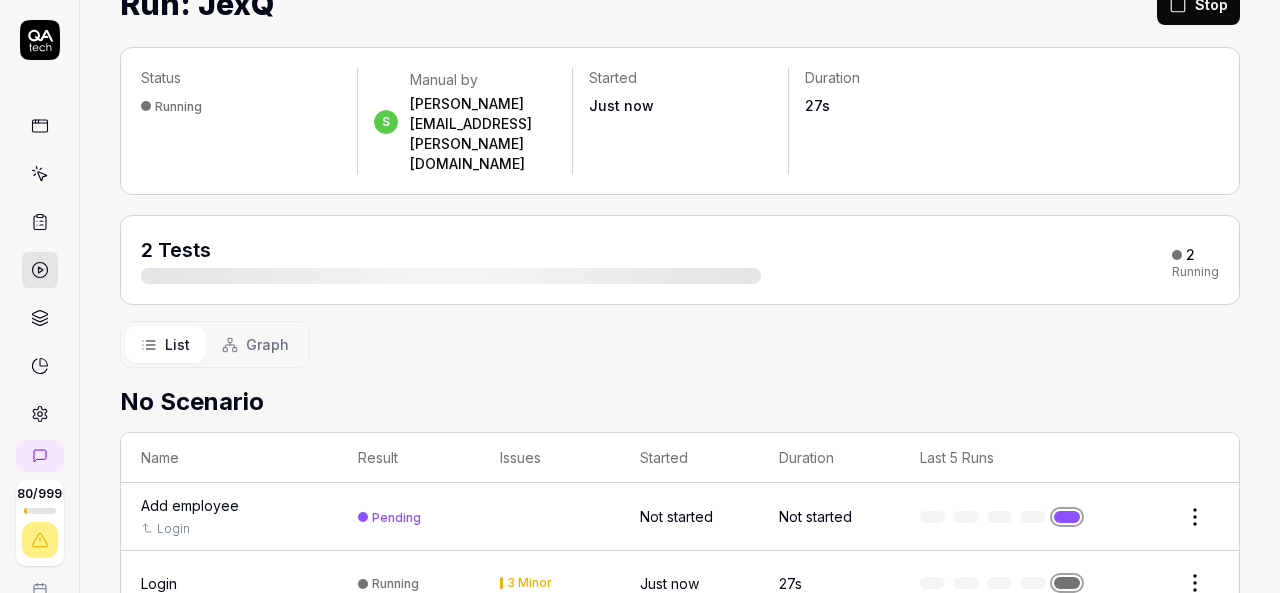 scroll, scrollTop: 0, scrollLeft: 0, axis: both 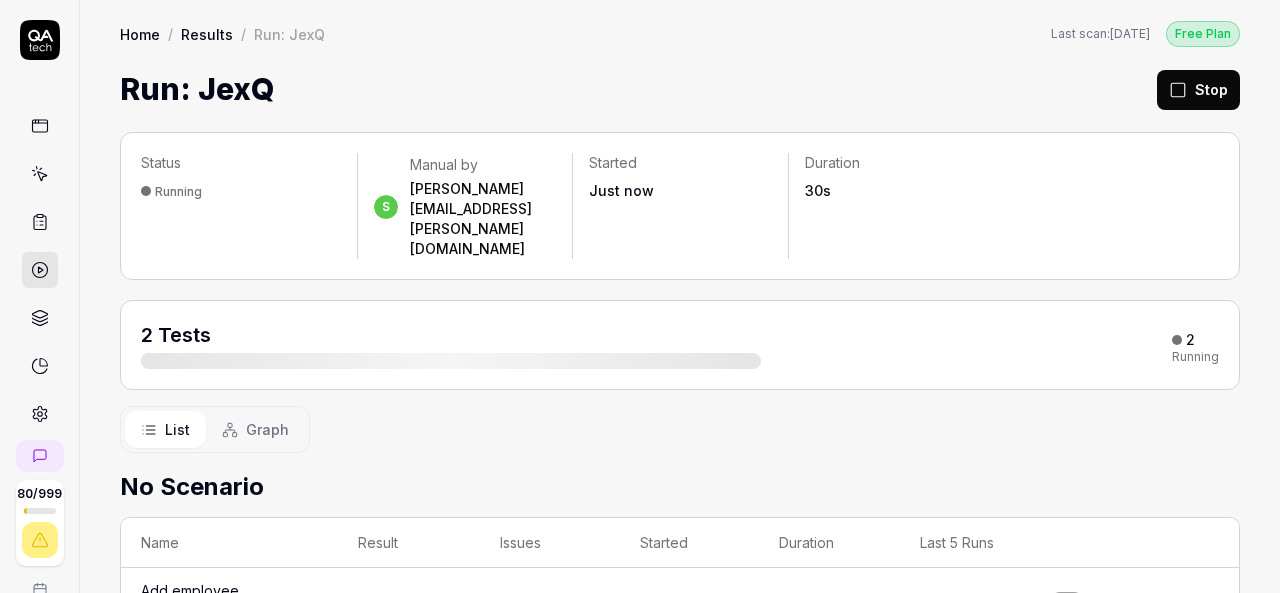 drag, startPoint x: 666, startPoint y: 295, endPoint x: 764, endPoint y: 303, distance: 98.32599 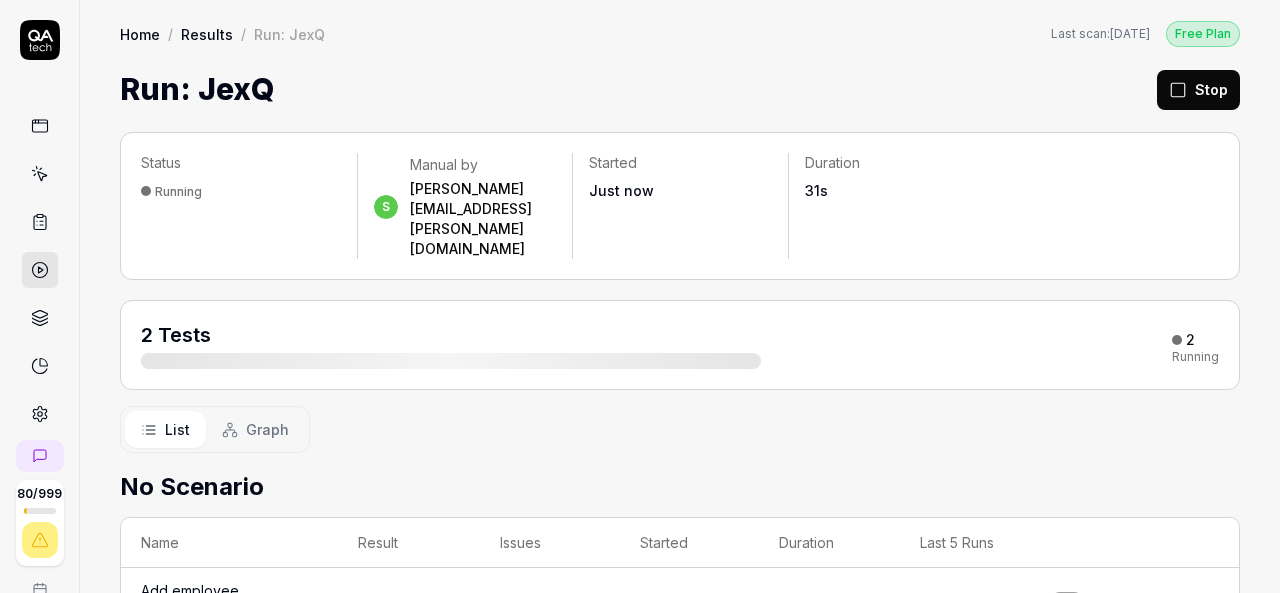 click at bounding box center (1177, 340) 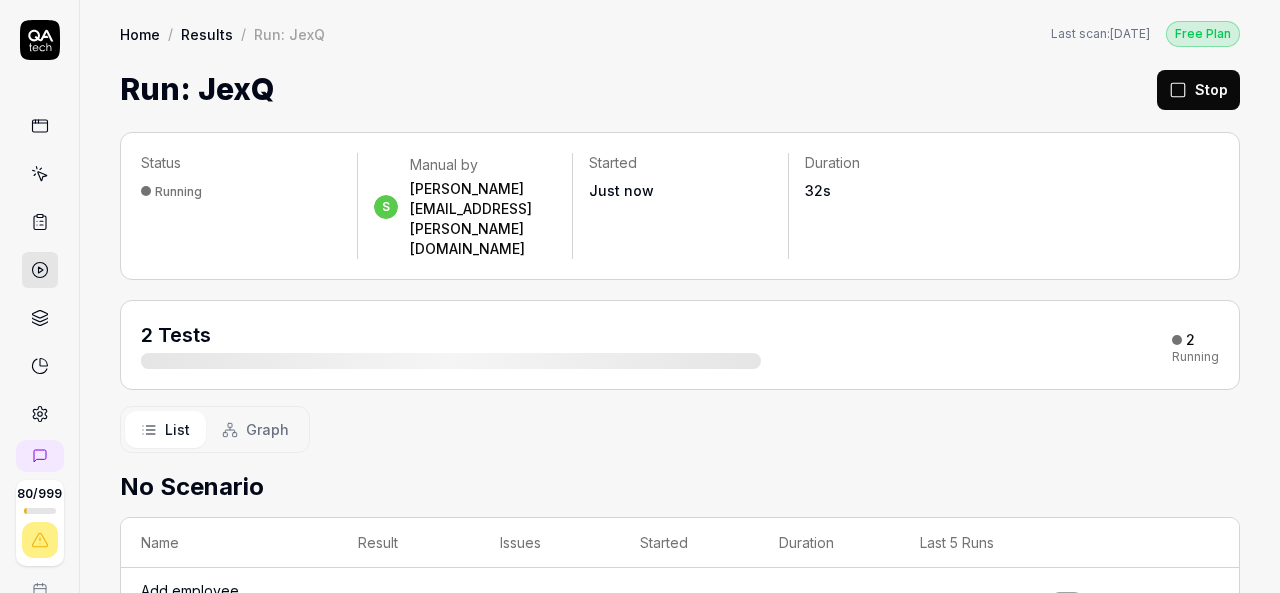 click on "Stop" at bounding box center (1198, 90) 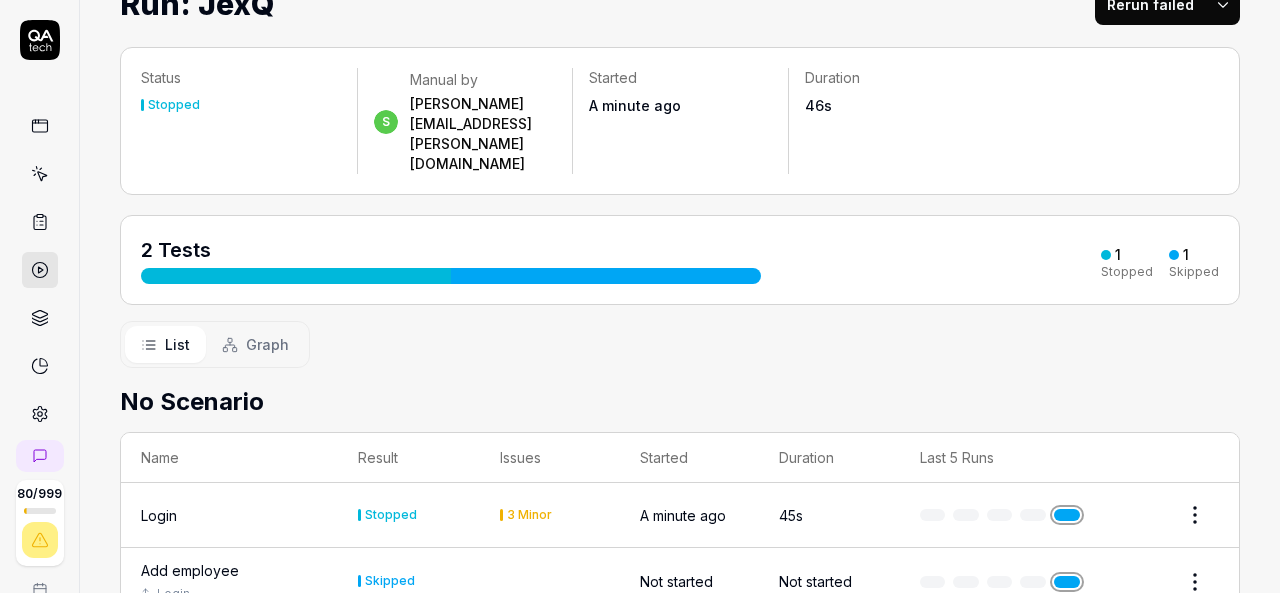 scroll, scrollTop: 0, scrollLeft: 0, axis: both 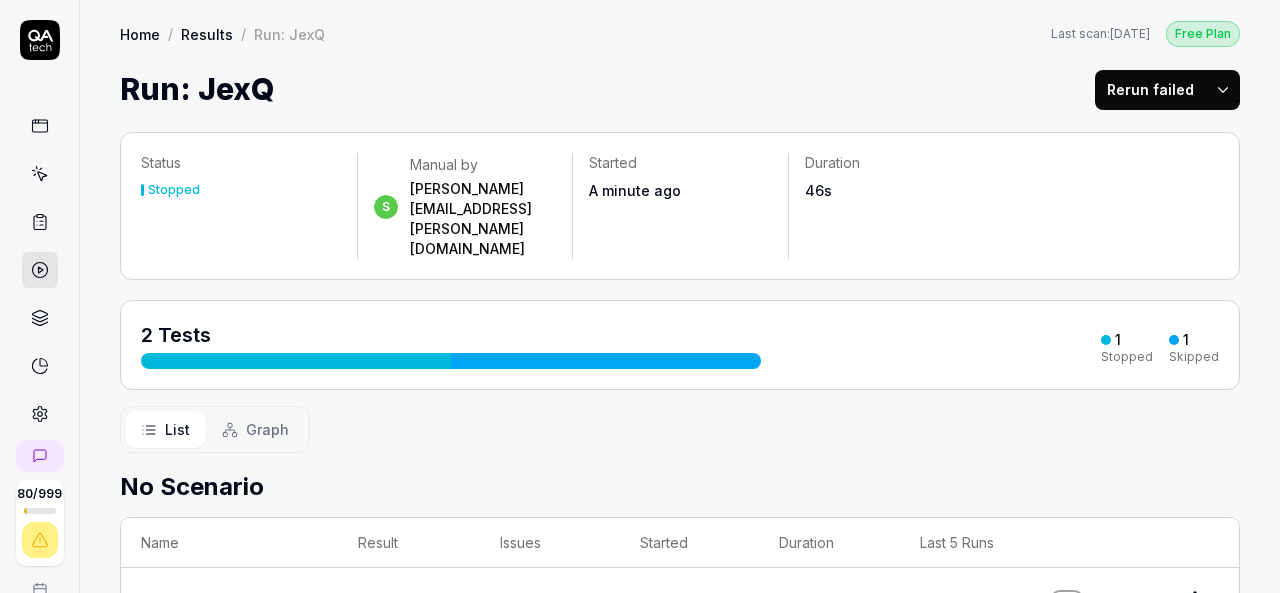 click on "80  /  999 s S Home / Results / Run: JexQ Free Plan Home / Results / Run: JexQ Last scan:  [DATE] Free Plan Run: JexQ Rerun failed Status Stopped s Manual by [PERSON_NAME][EMAIL_ADDRESS][PERSON_NAME][DOMAIN_NAME] Started A minute ago Duration 46s 2 Tests   1 Stopped 1 Skipped List Graph No Scenario Name Result Issues Started Duration Last 5 Runs Login Stopped 3   Minor A minute ago 45s Add employee Login Skipped Not started Not started" at bounding box center [640, 296] 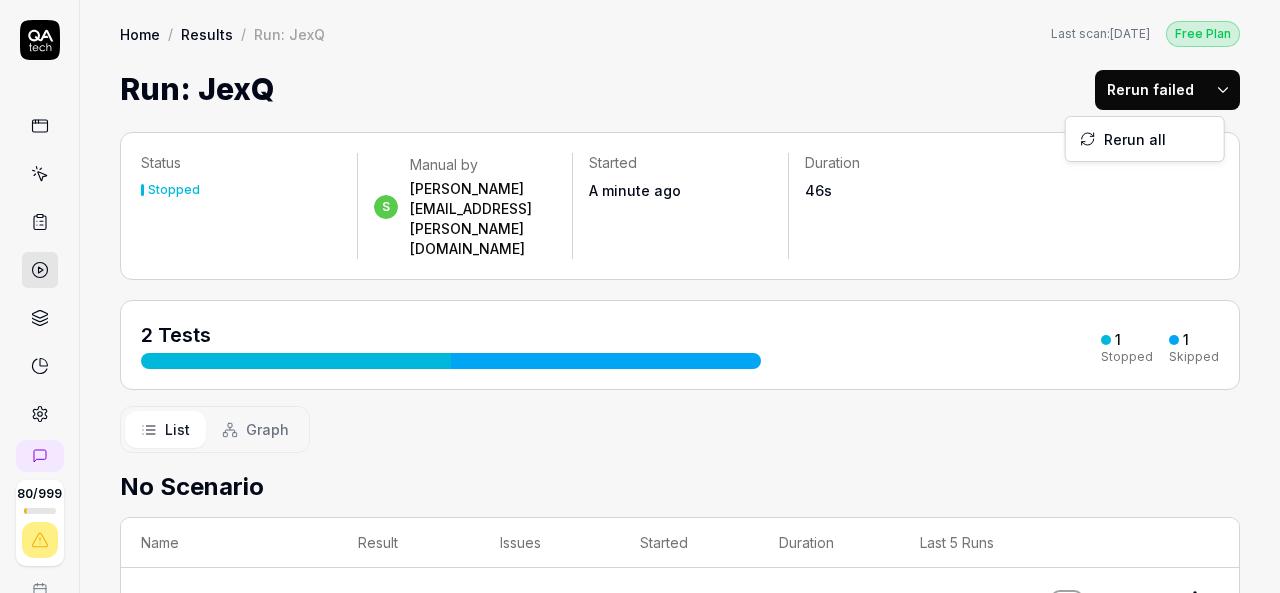 click on "80  /  999 s S Home / Results / Run: JexQ Free Plan Home / Results / Run: JexQ Last scan:  [DATE] Free Plan Run: JexQ Rerun failed Status Stopped s Manual by [PERSON_NAME][EMAIL_ADDRESS][PERSON_NAME][DOMAIN_NAME] Started A minute ago Duration 46s 2 Tests   1 Stopped 1 Skipped List Graph No Scenario Name Result Issues Started Duration Last 5 Runs Login Stopped 3   Minor A minute ago 45s Add employee Login Skipped Not started Not started
Rerun all" at bounding box center (640, 296) 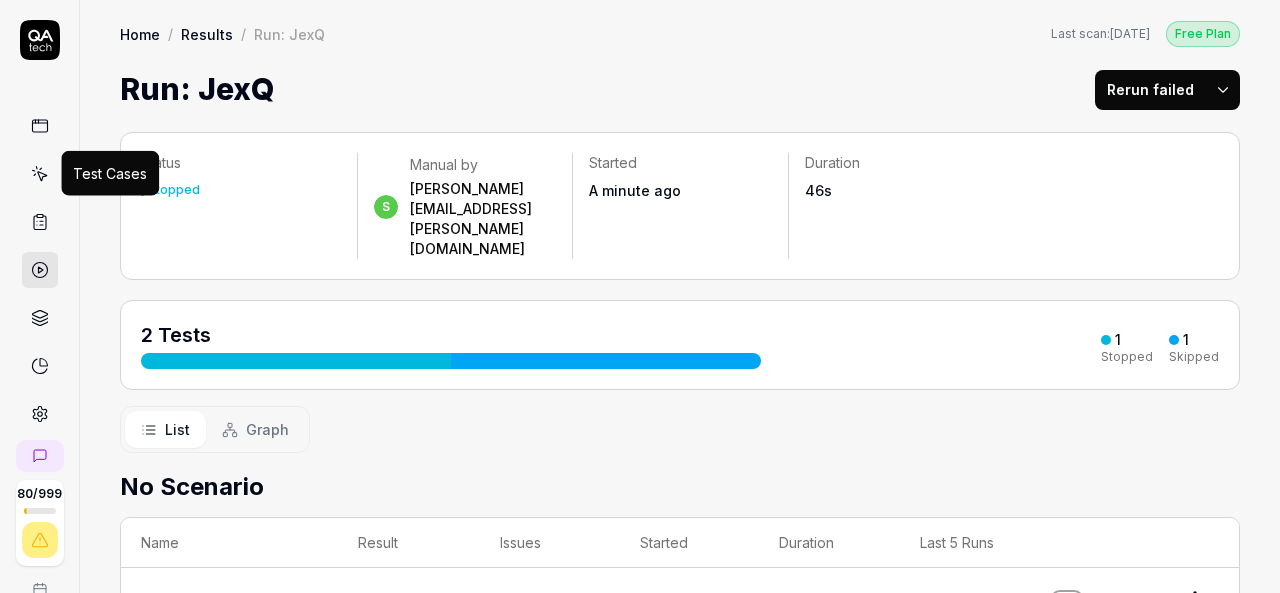 drag, startPoint x: 102, startPoint y: 175, endPoint x: 62, endPoint y: 183, distance: 40.792156 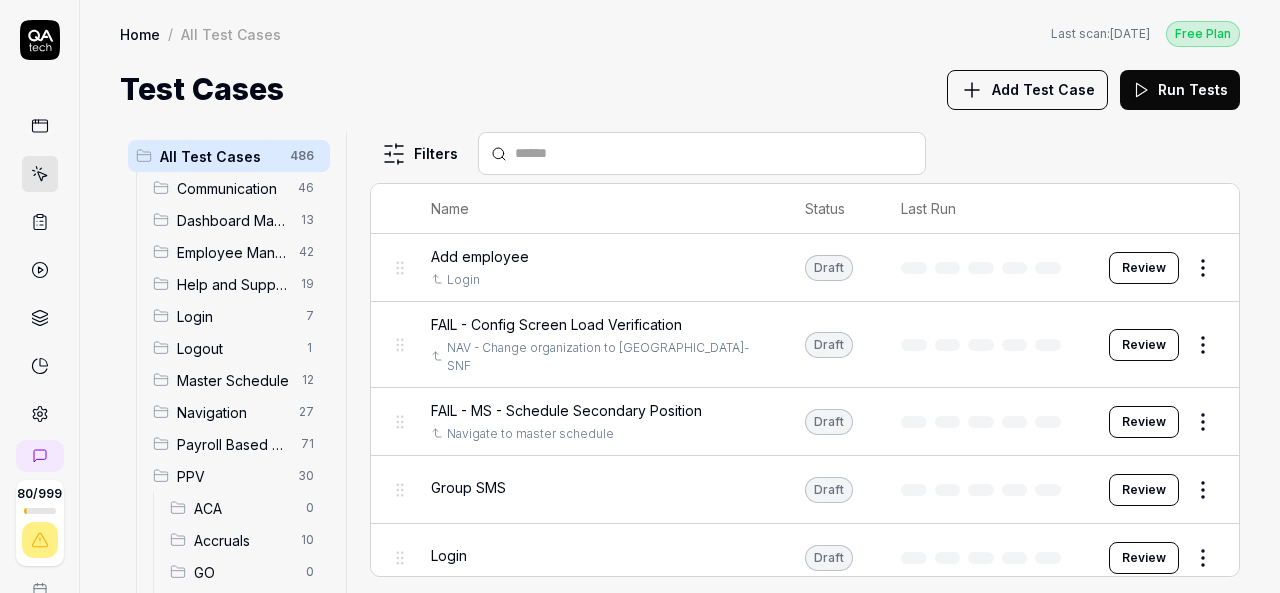 click on "80  /  999 s S Home / All Test Cases Free Plan Home / All Test Cases Last scan:  [DATE] Free Plan Test Cases Add Test Case Run Tests All Test Cases 486 Communication 46 Dashboard Management 13 Employee Management 42 Help and Support 19 Login 7 Logout 1 Master Schedule 12 Navigation 27 Payroll Based Journal 71 PPV 30 ACA 0 Accruals 10 GO 0 HR 0 LM 1 MC 3 PBJ 1 SO 11 Spotlight 4 TA 0 Reporting 6 Schedule Optimizer 7 Screen Loads 7 TestPPV 0 Time & Attendance 192 User Profile 1 Filters Name Status Last Run Add employee Login Draft Review FAIL - Config Screen Load Verification NAV - Change organization to [GEOGRAPHIC_DATA]-SNF Draft Review FAIL - MS - Schedule Secondary Position Navigate to master schedule Draft Review Group SMS Draft Review Login Draft Review Communication Access the Message Center and compose a new message Login Draft Review Apply multiple filtering criteria to messages and save as a custom filter preset Login Draft Review Archive messages in the Message Center and then restore them from archive" at bounding box center [640, 296] 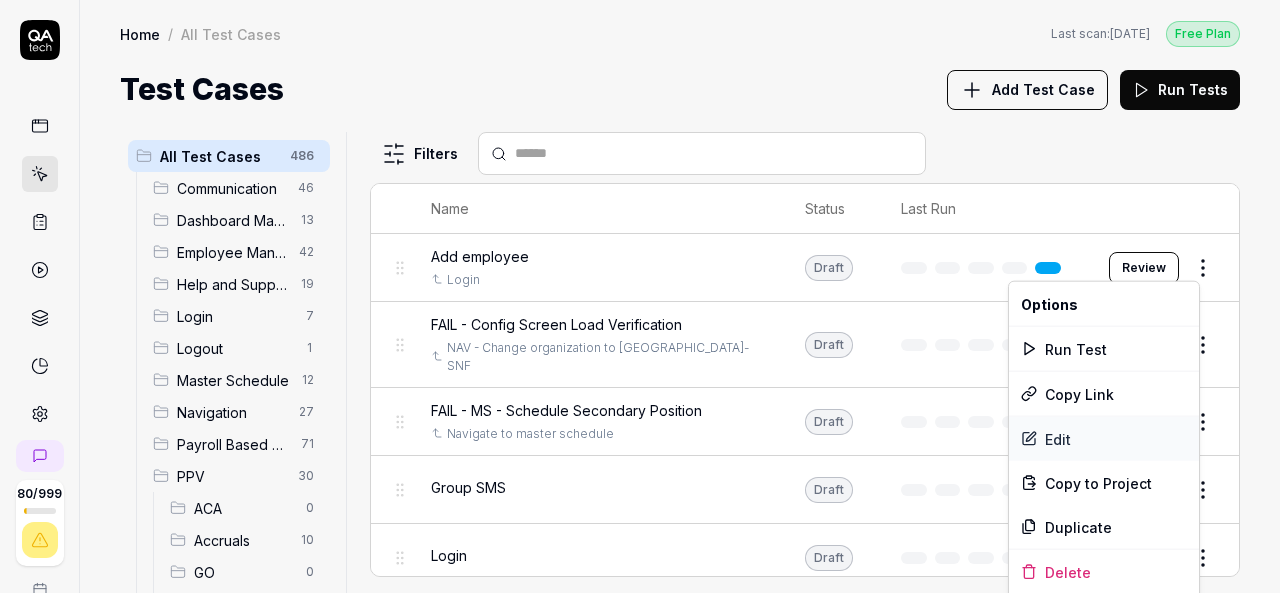 click on "Edit" at bounding box center (1104, 439) 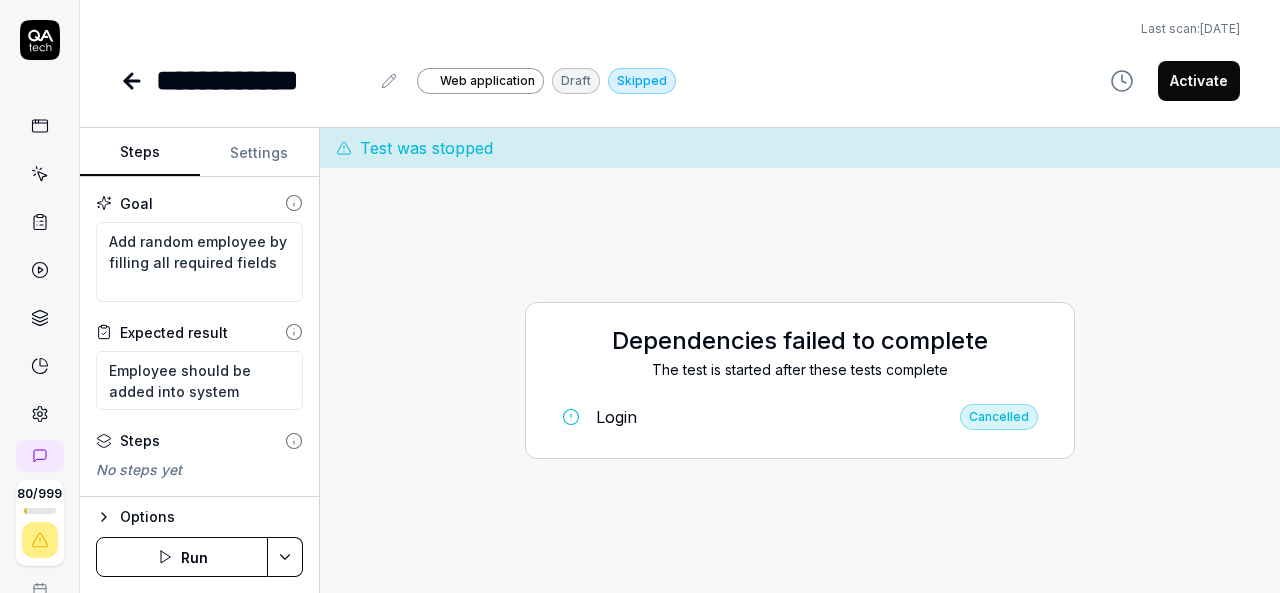 click on "Login" at bounding box center [616, 417] 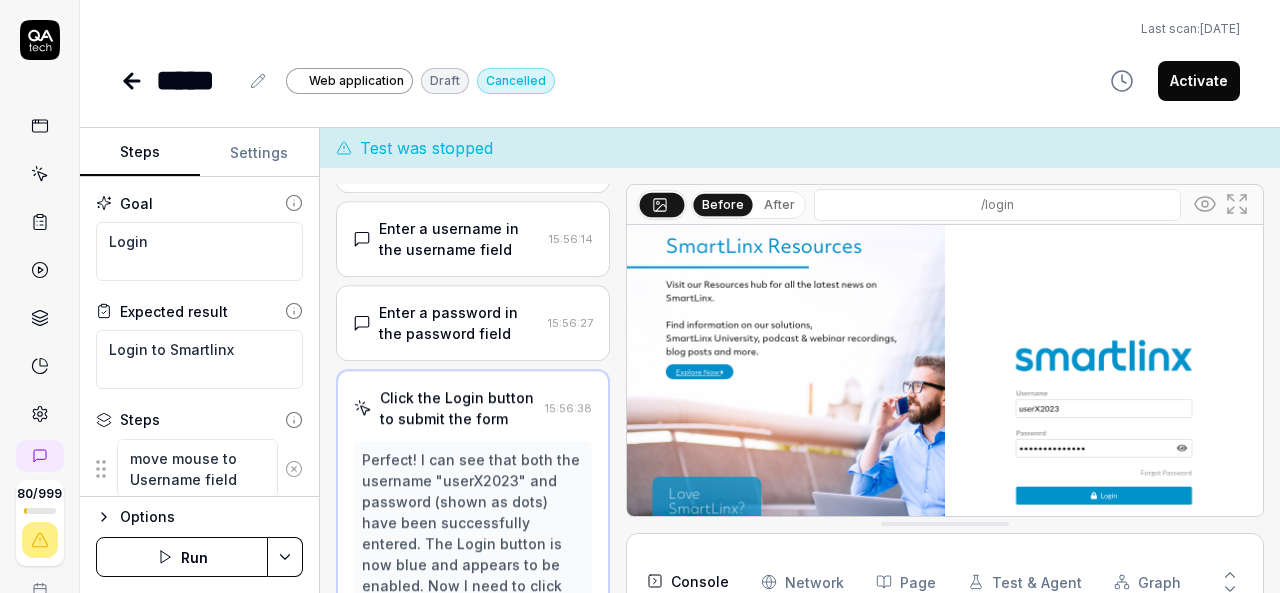 scroll, scrollTop: 290, scrollLeft: 0, axis: vertical 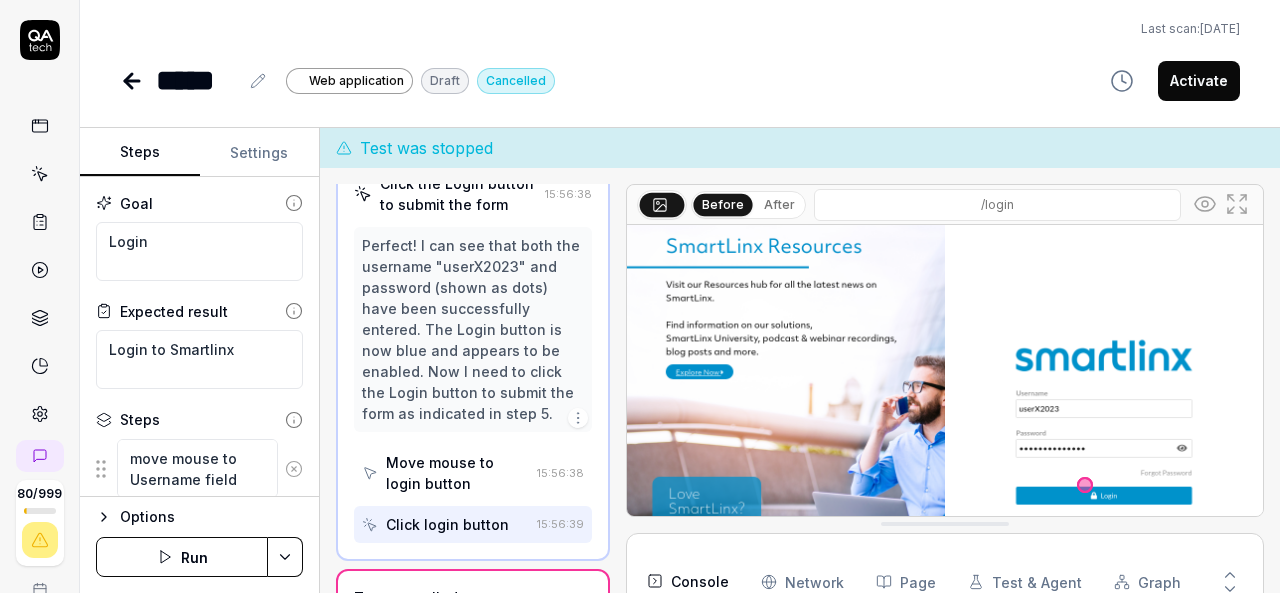 click at bounding box center (945, 424) 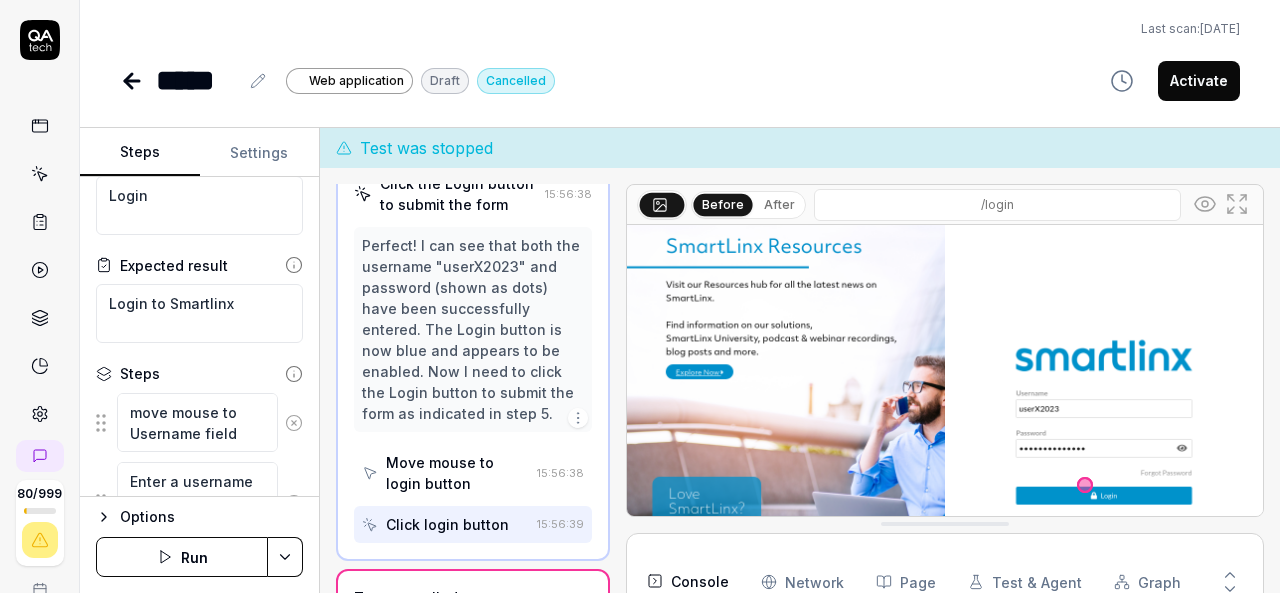 scroll, scrollTop: 0, scrollLeft: 0, axis: both 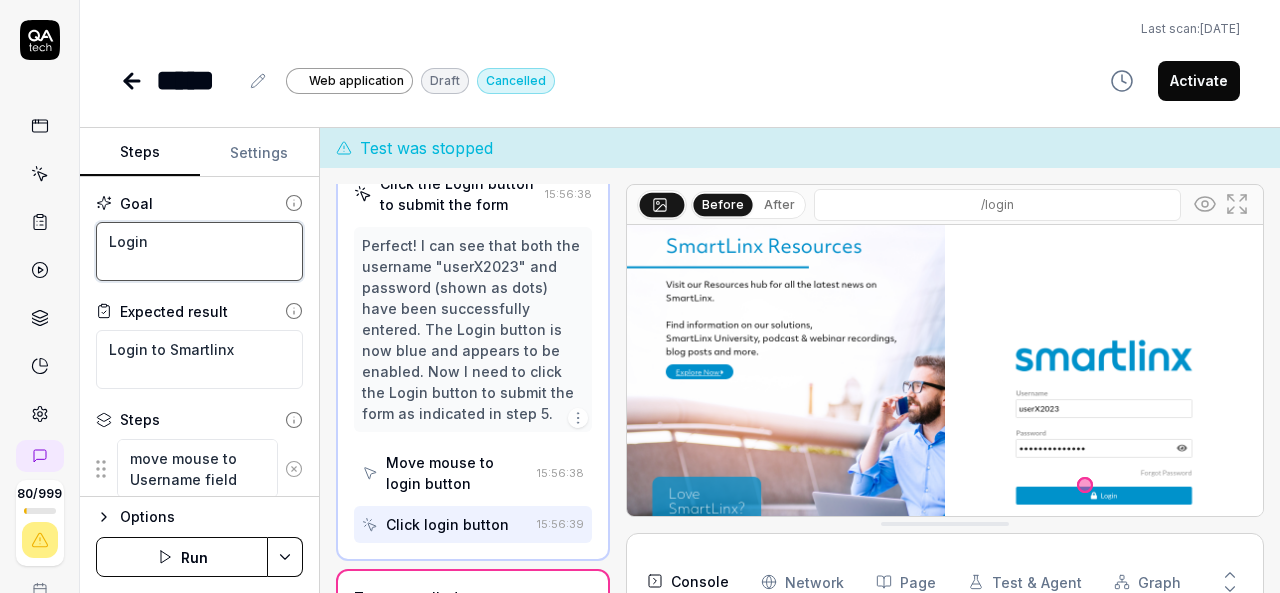 click on "Login" at bounding box center (199, 251) 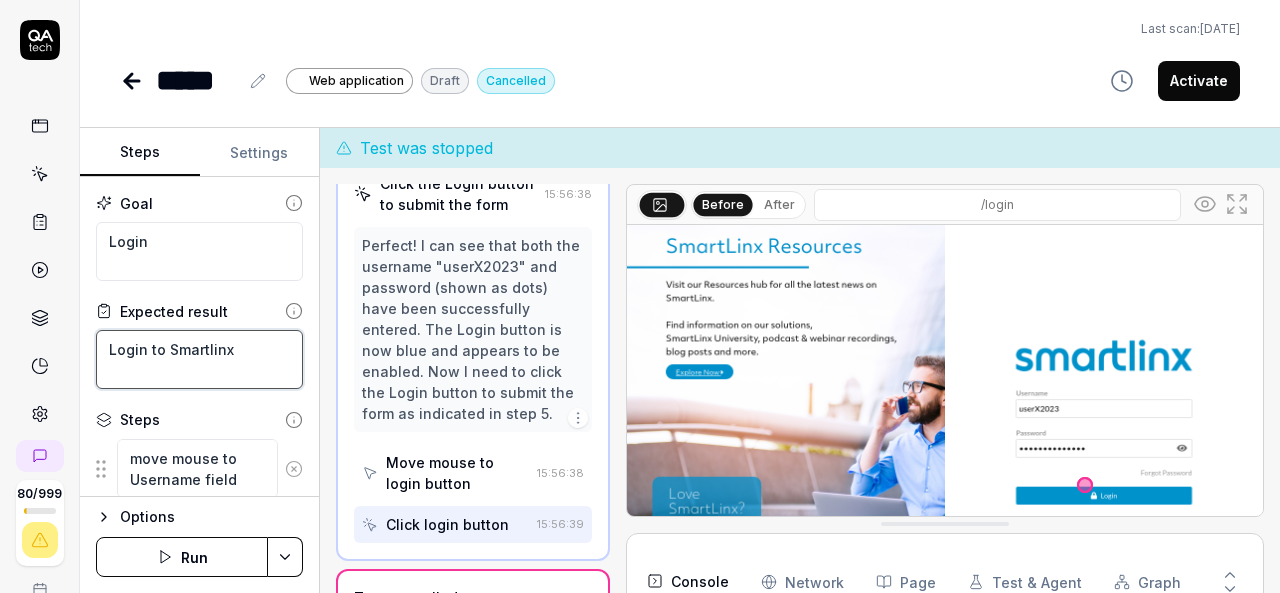 click on "Login to Smartlinx" at bounding box center [199, 359] 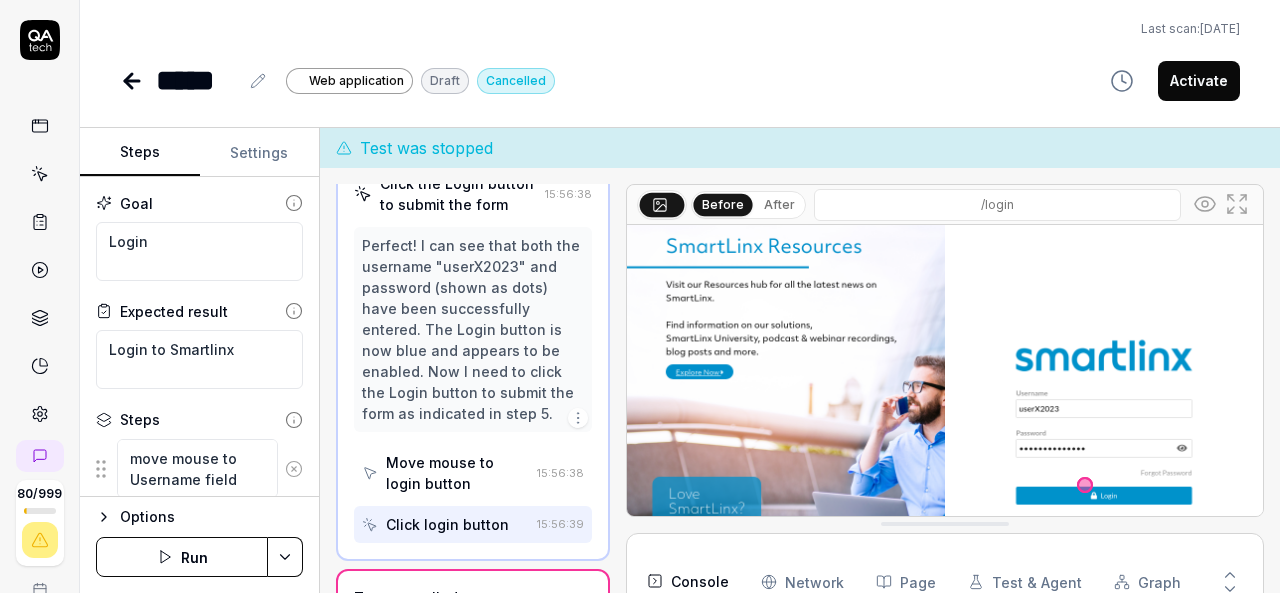 click on "Settings" at bounding box center (260, 153) 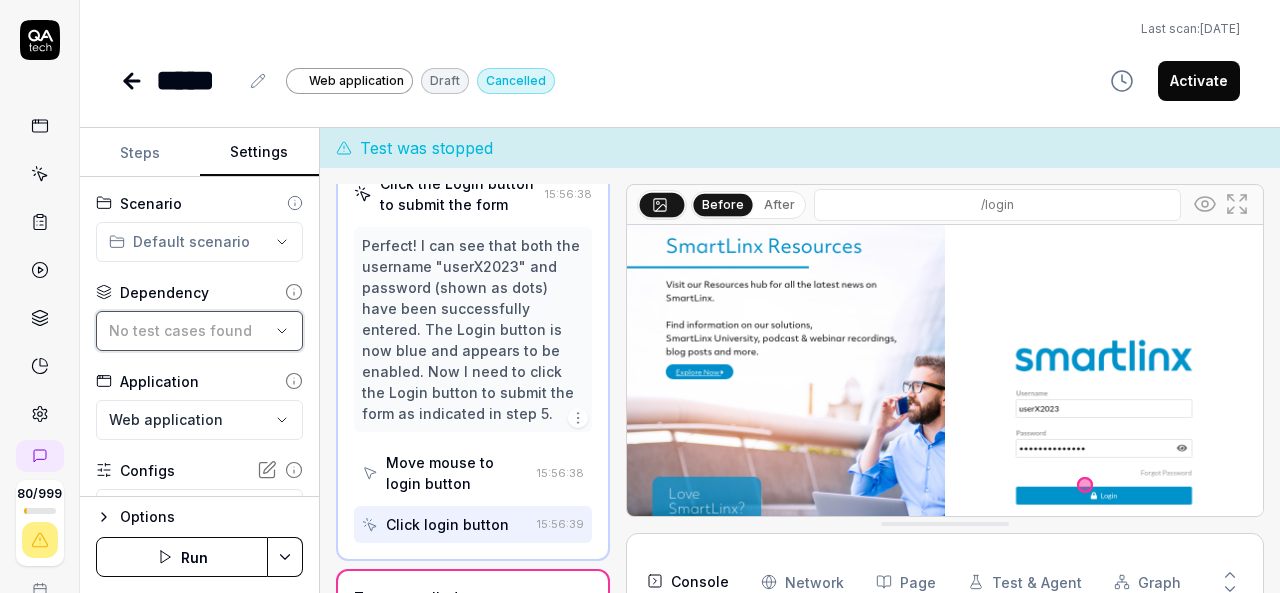 click 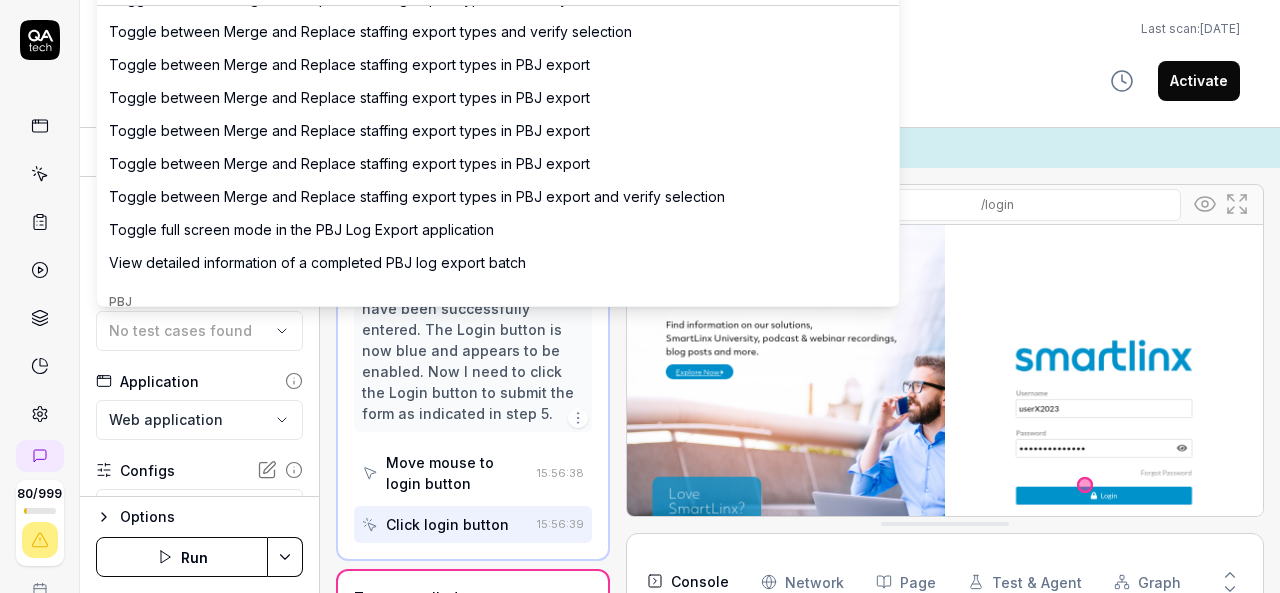 scroll, scrollTop: 8700, scrollLeft: 0, axis: vertical 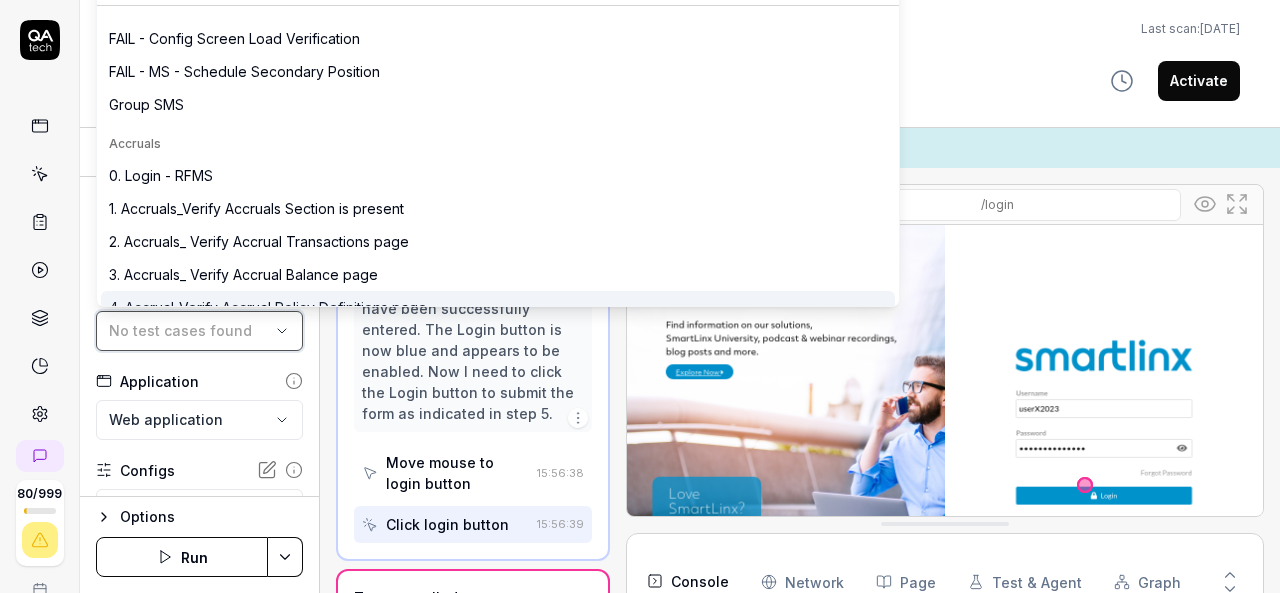 click on "No test cases found" at bounding box center [180, 330] 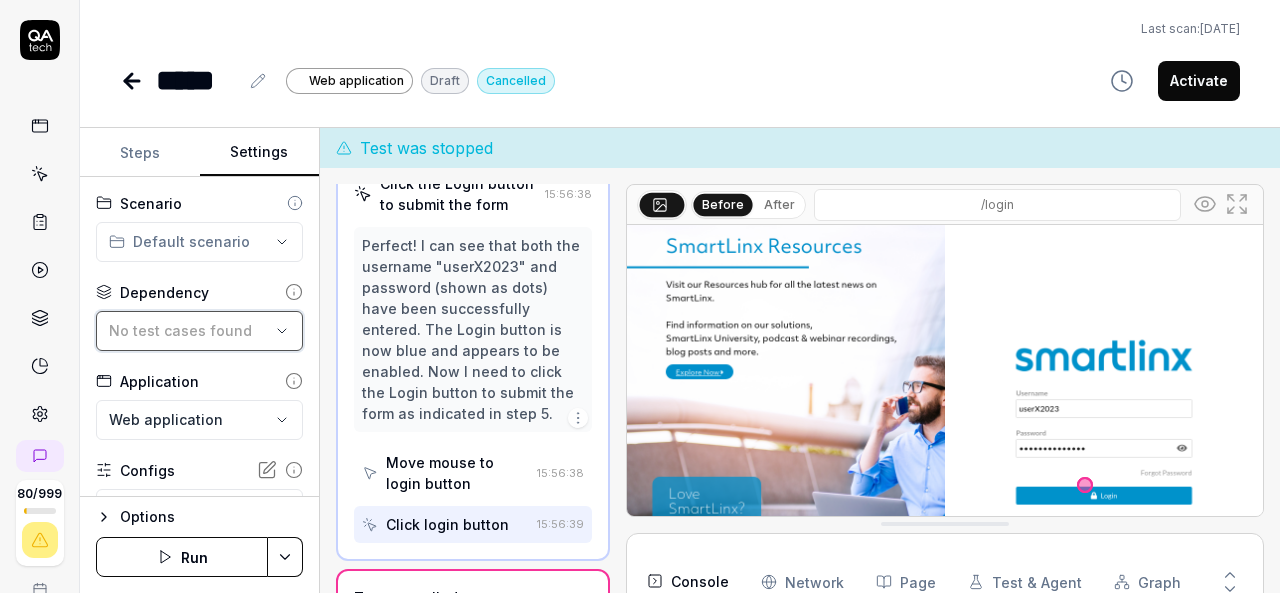 click 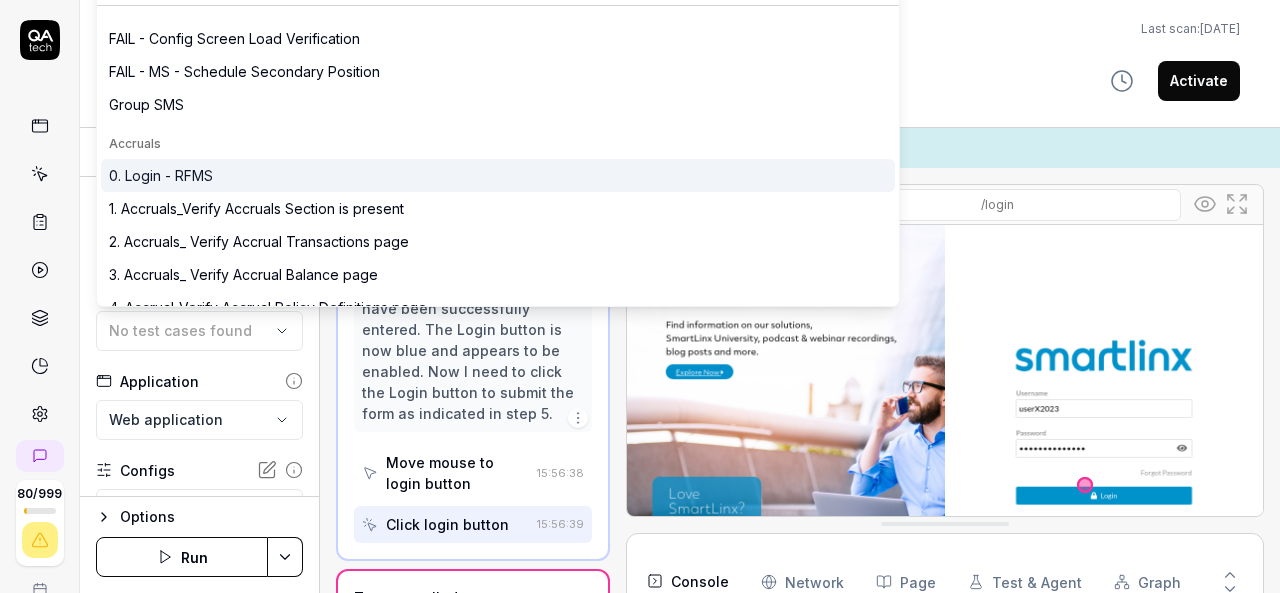 click on "0. Login - RFMS" at bounding box center [161, 175] 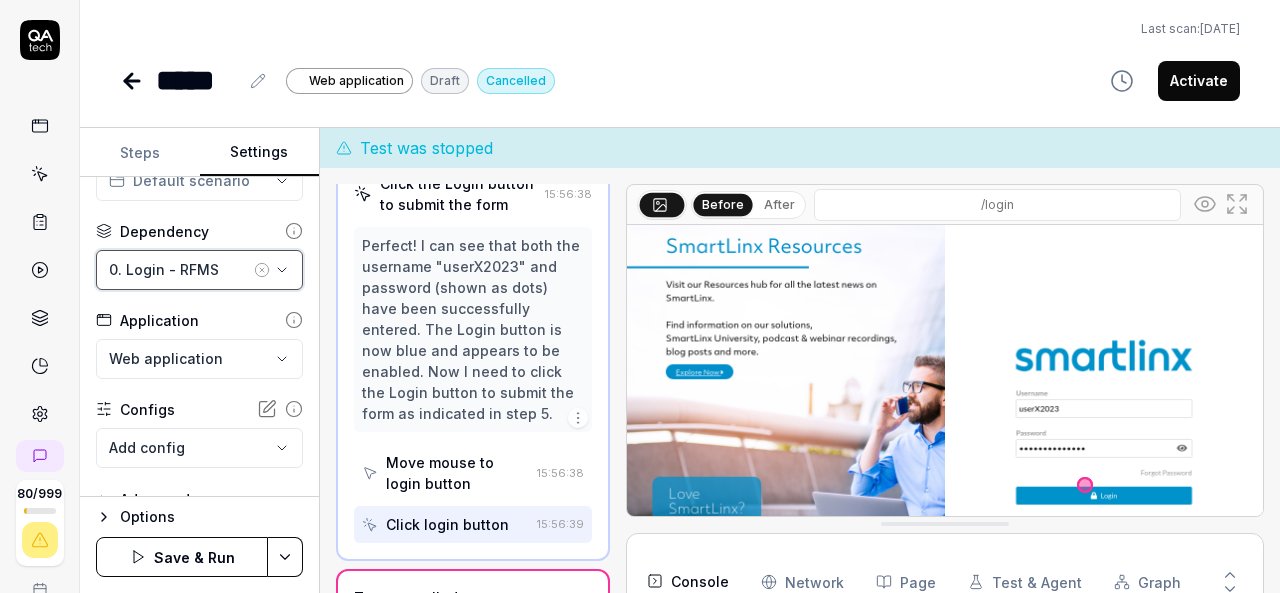scroll, scrollTop: 91, scrollLeft: 0, axis: vertical 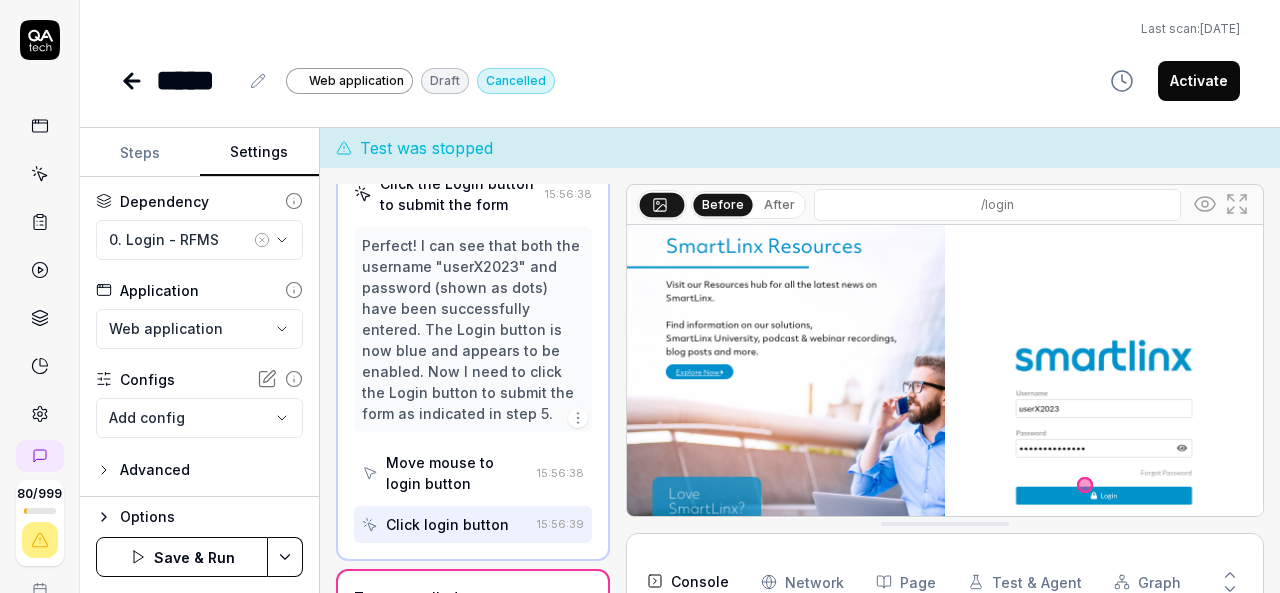 click on "Save & Run" at bounding box center (182, 557) 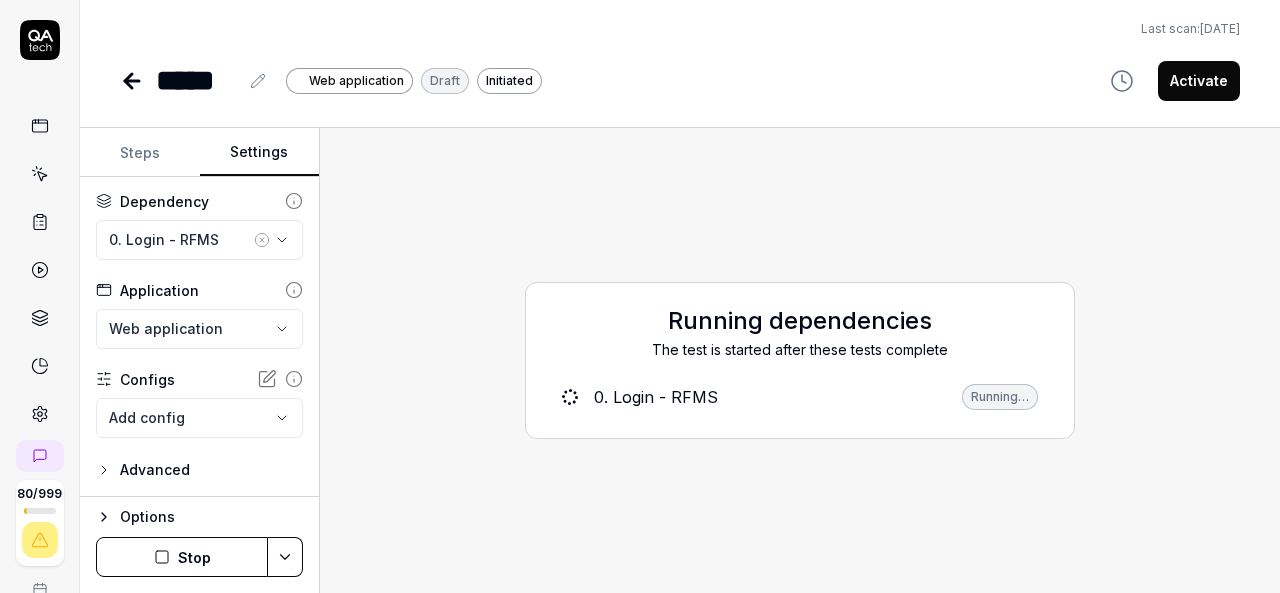 click 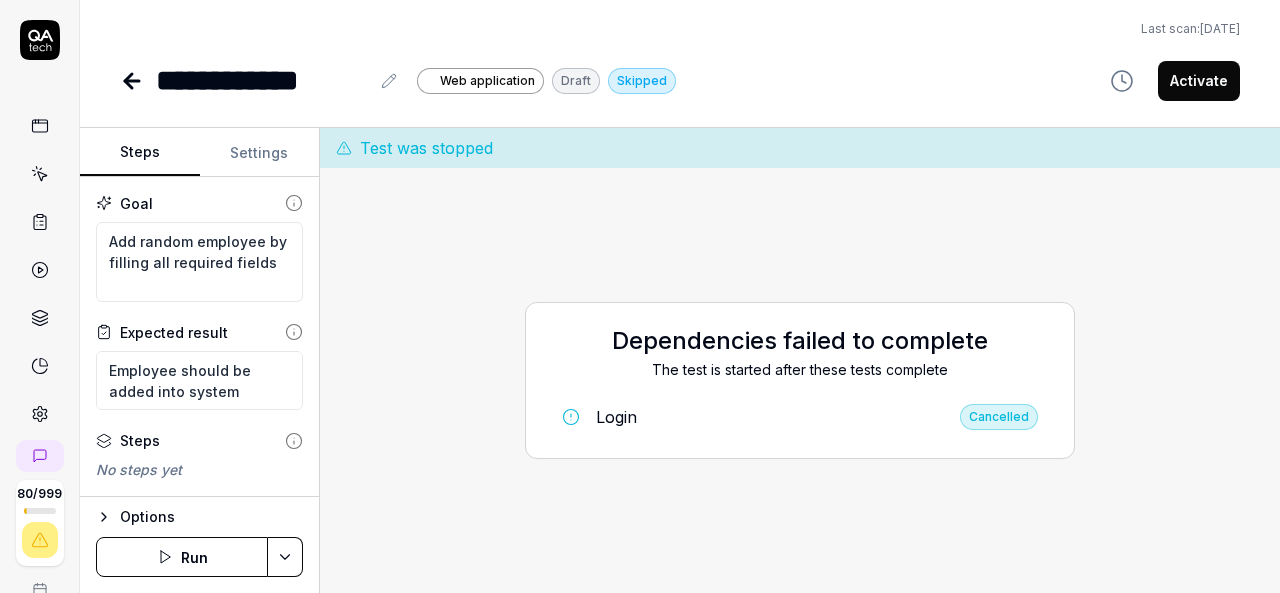 click 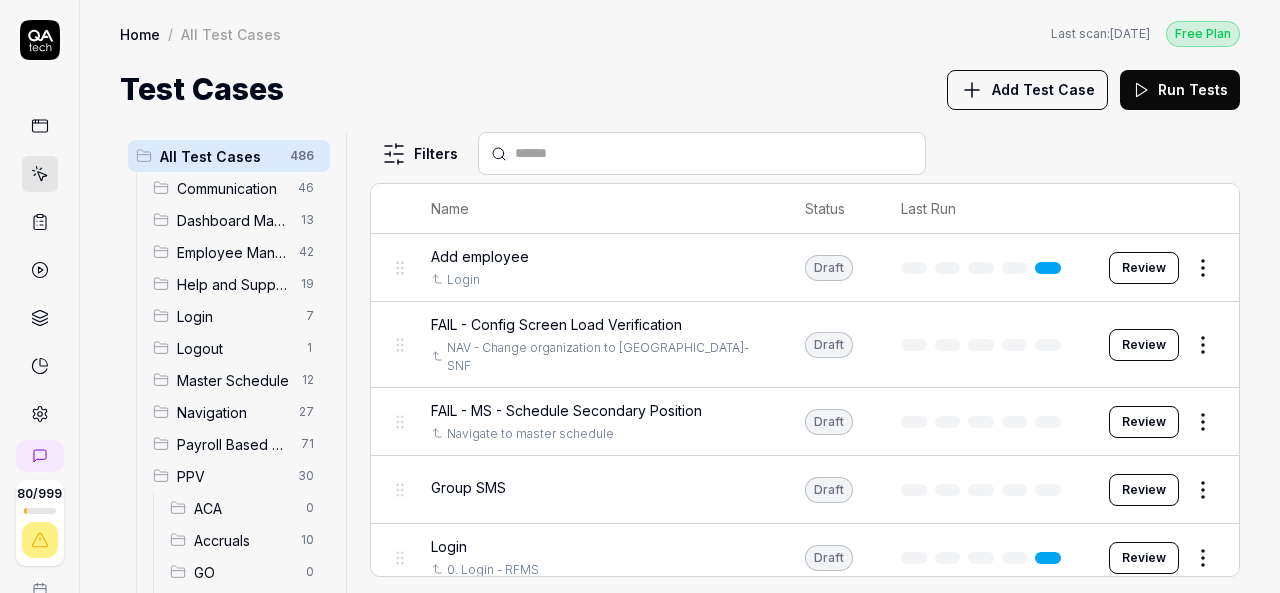click on "Add employee" at bounding box center [480, 256] 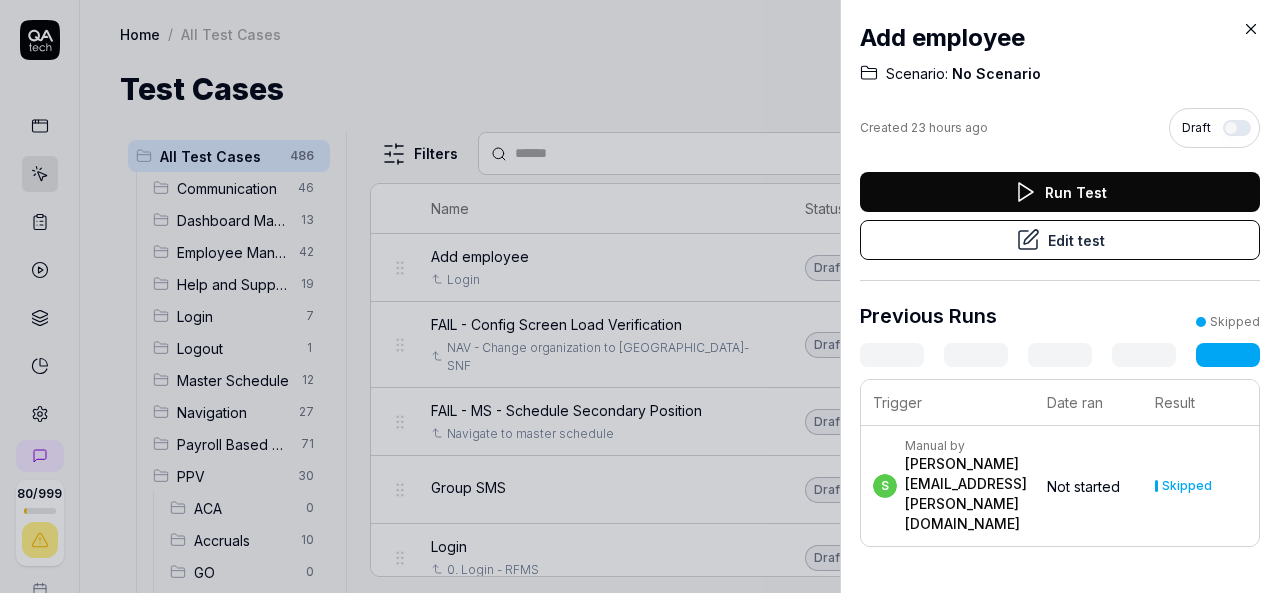 click on "Edit test" at bounding box center (1060, 240) 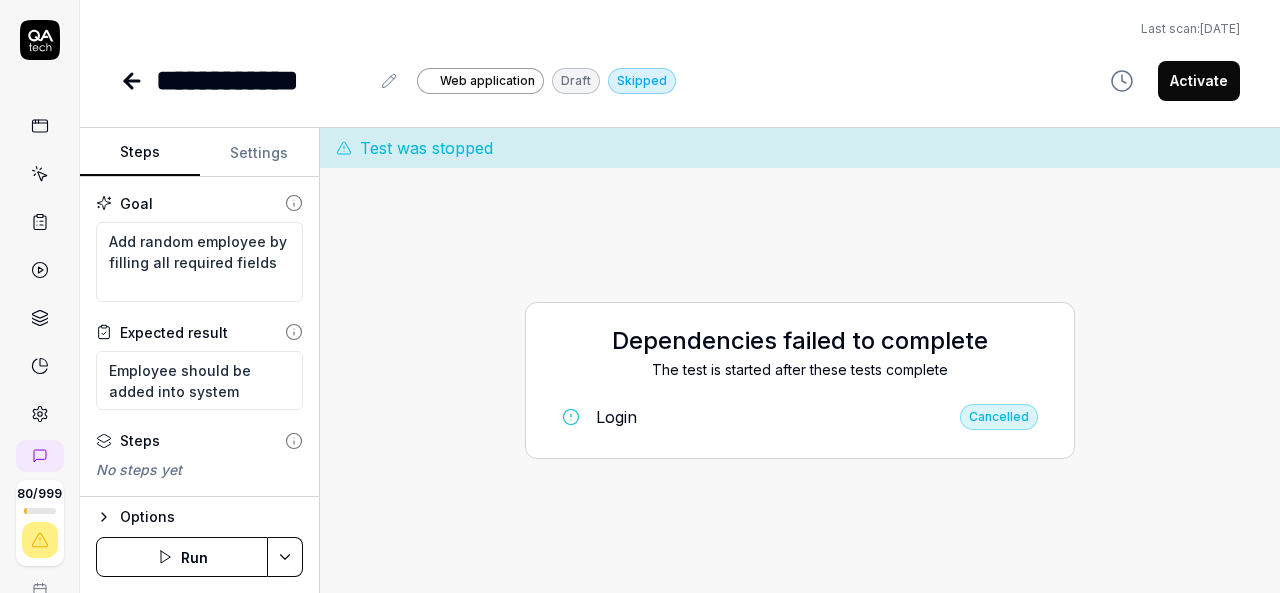 scroll, scrollTop: 0, scrollLeft: 0, axis: both 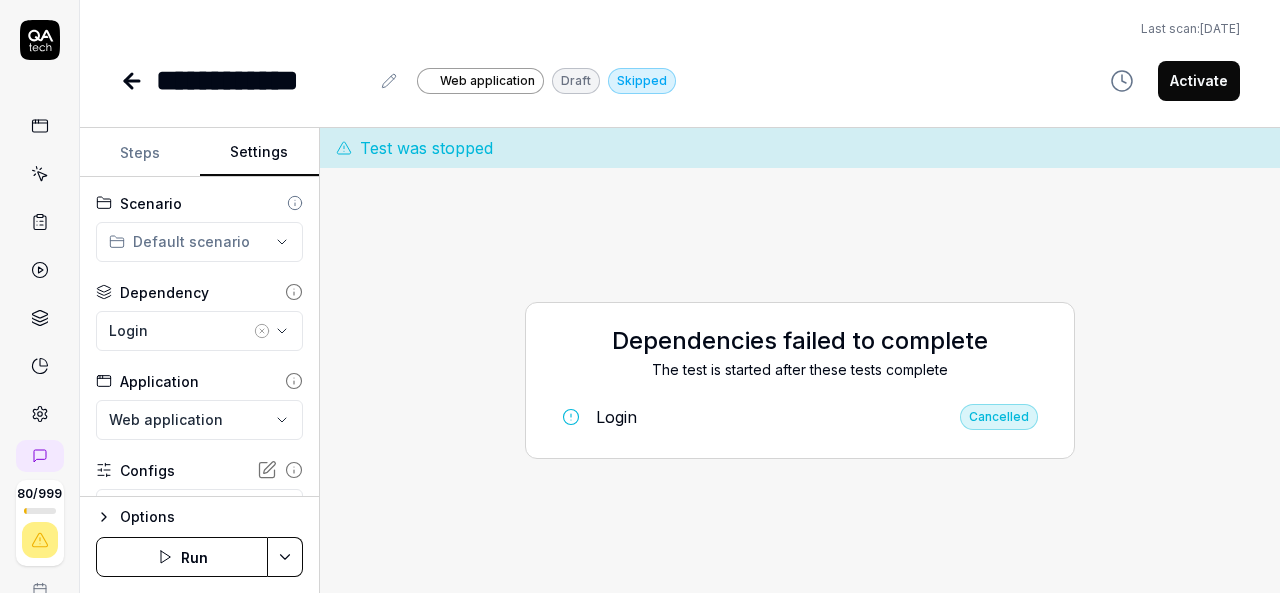 click on "Settings" at bounding box center [260, 153] 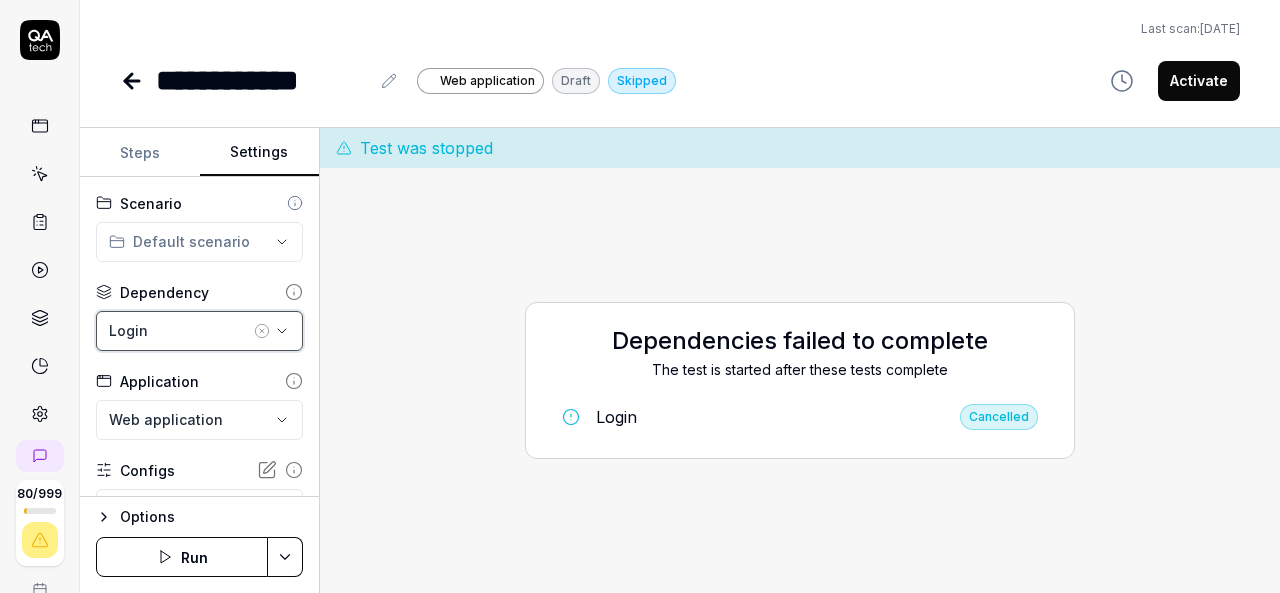 click 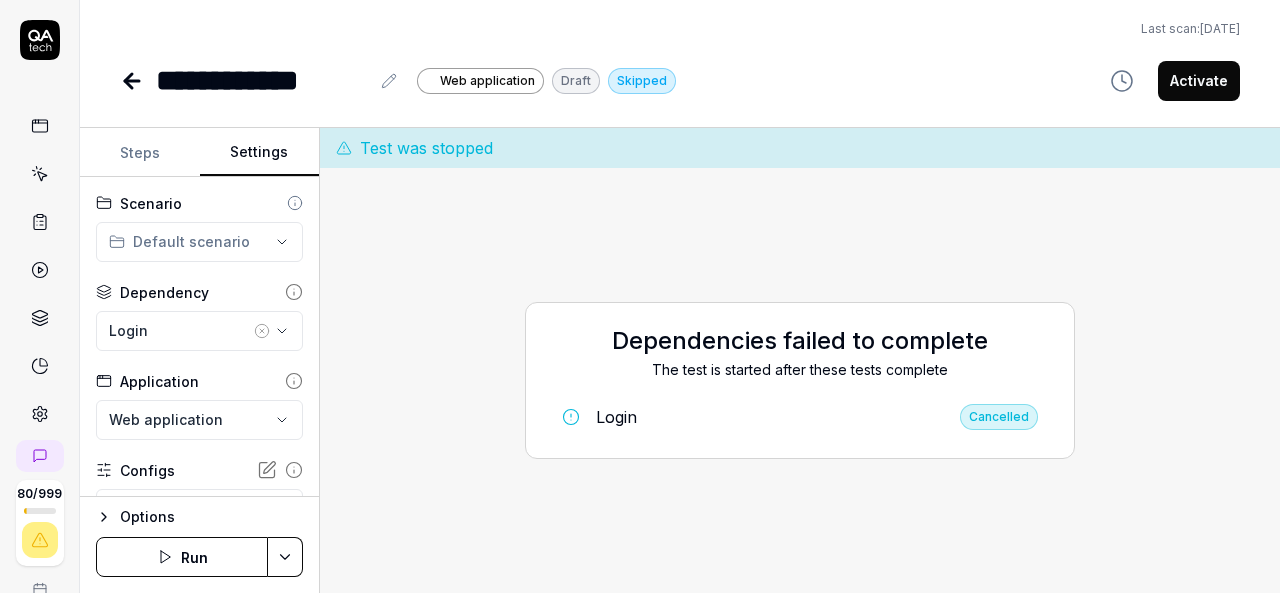 click on "**********" at bounding box center [680, 80] 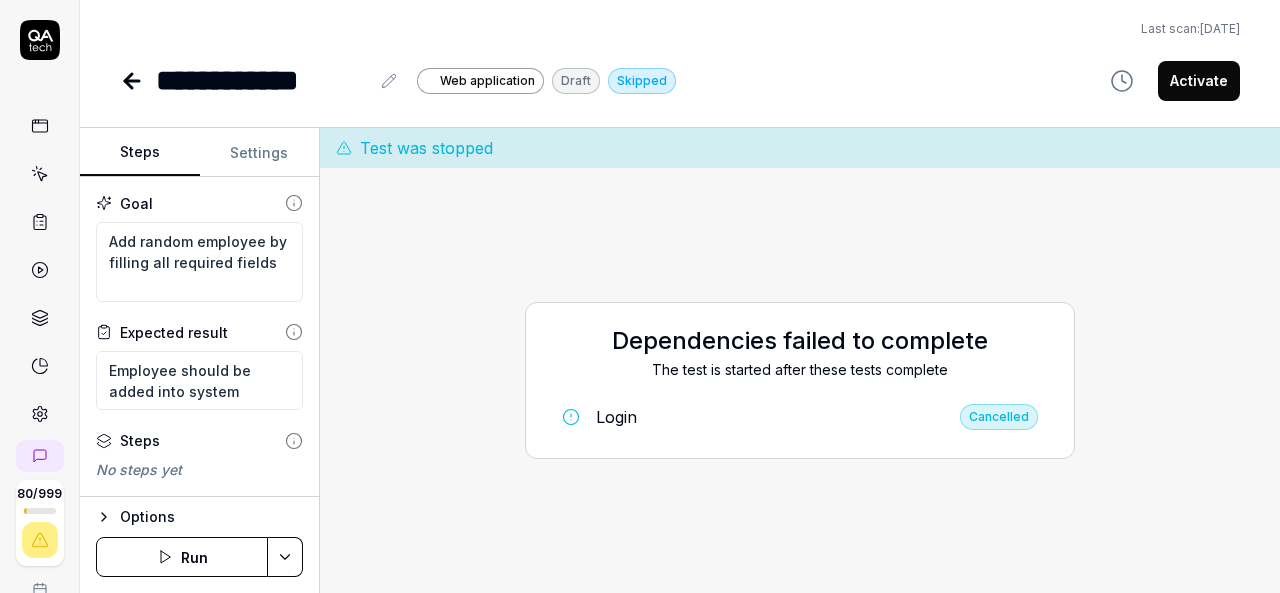 click on "Steps" at bounding box center (140, 153) 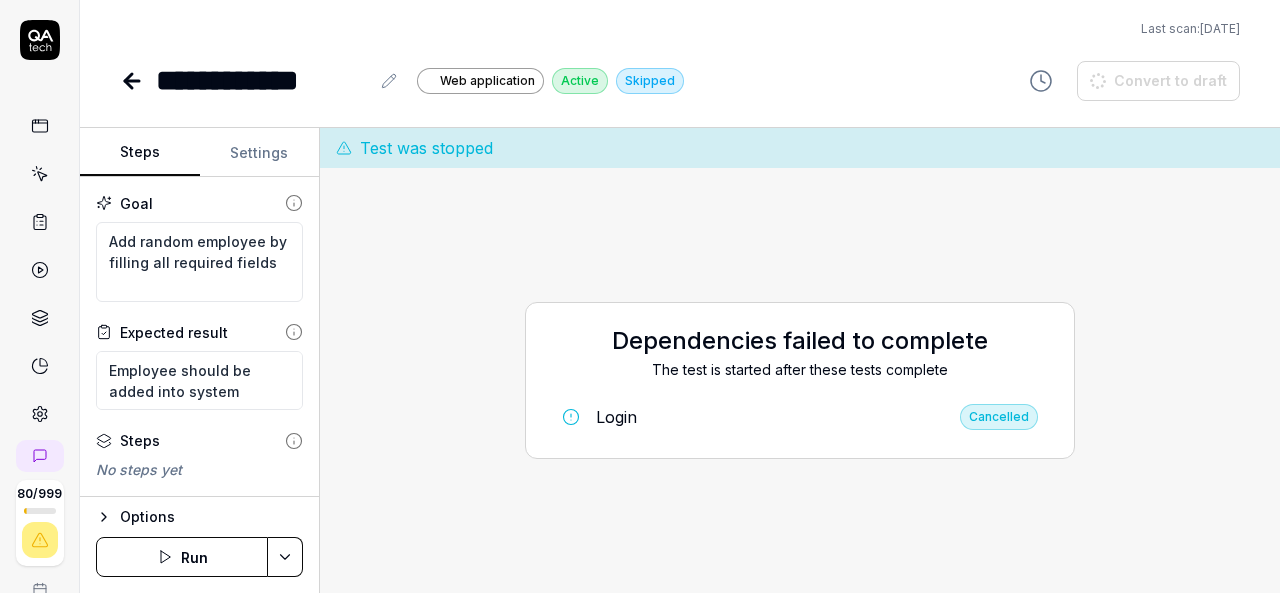 type on "*" 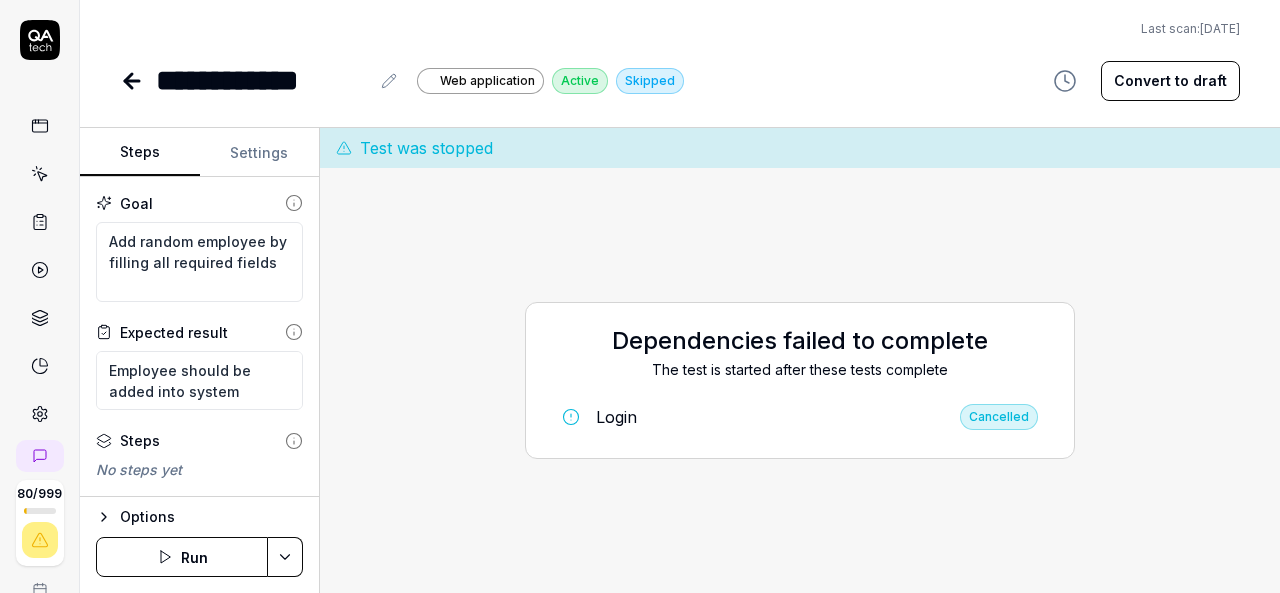 click 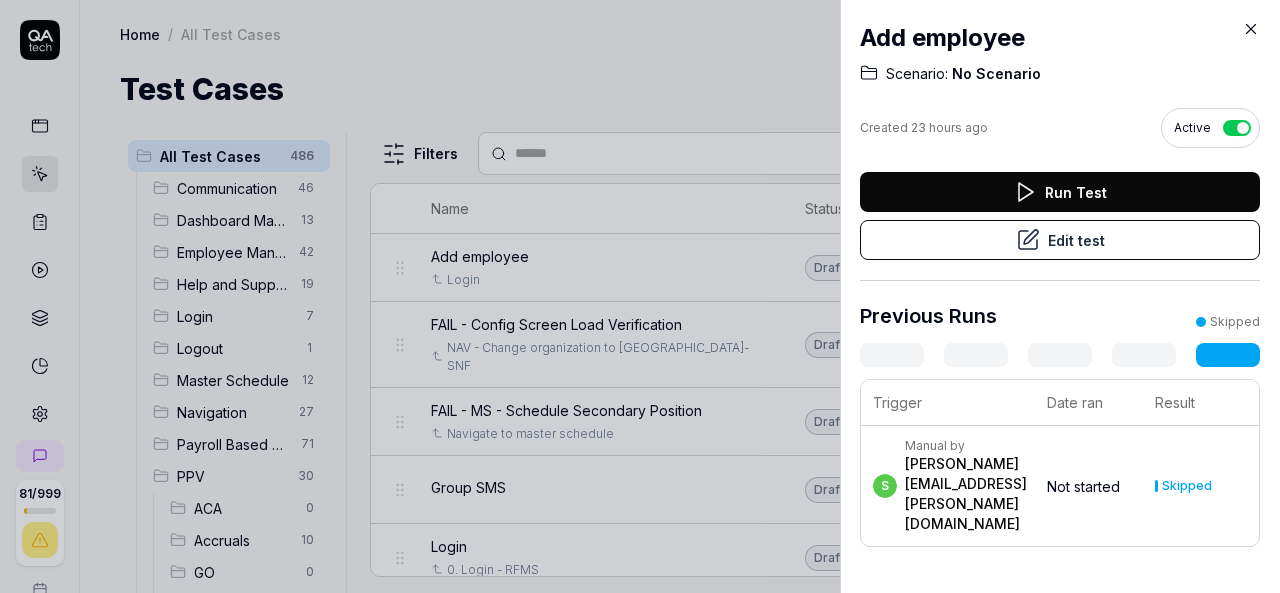 click on "Run Test" at bounding box center (1060, 192) 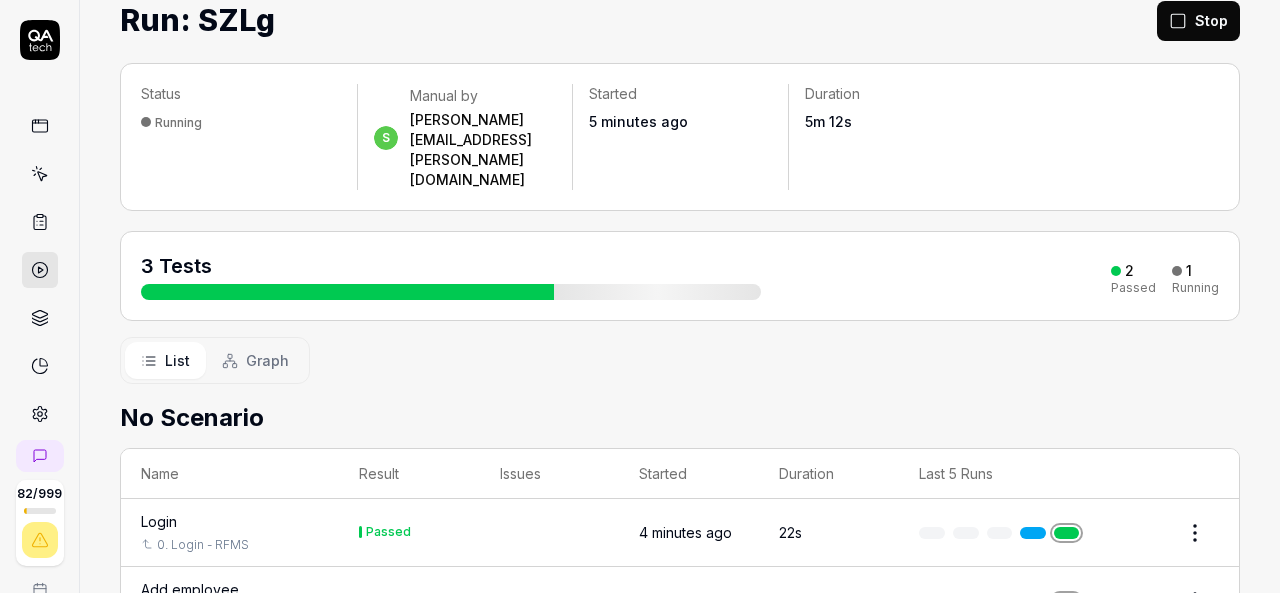 scroll, scrollTop: 100, scrollLeft: 0, axis: vertical 